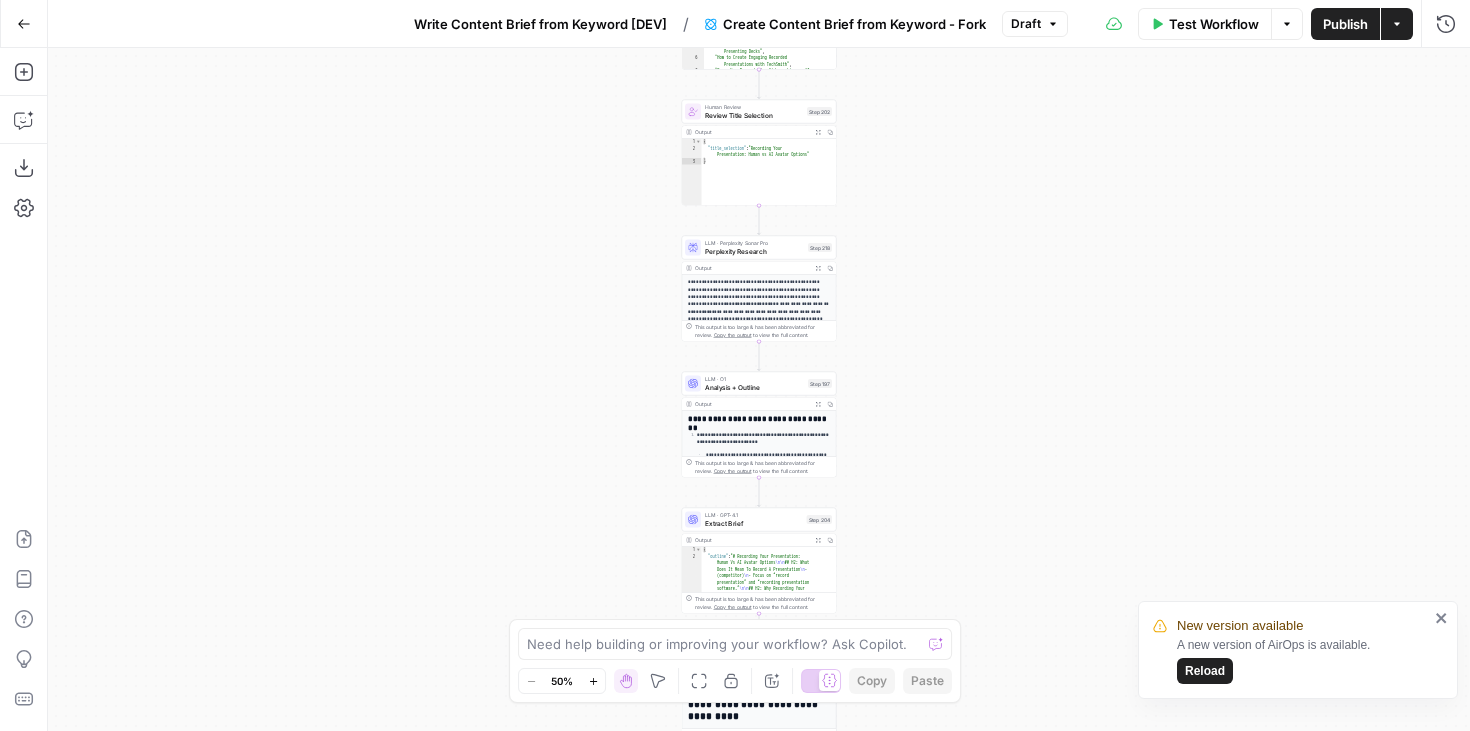 scroll, scrollTop: 0, scrollLeft: 0, axis: both 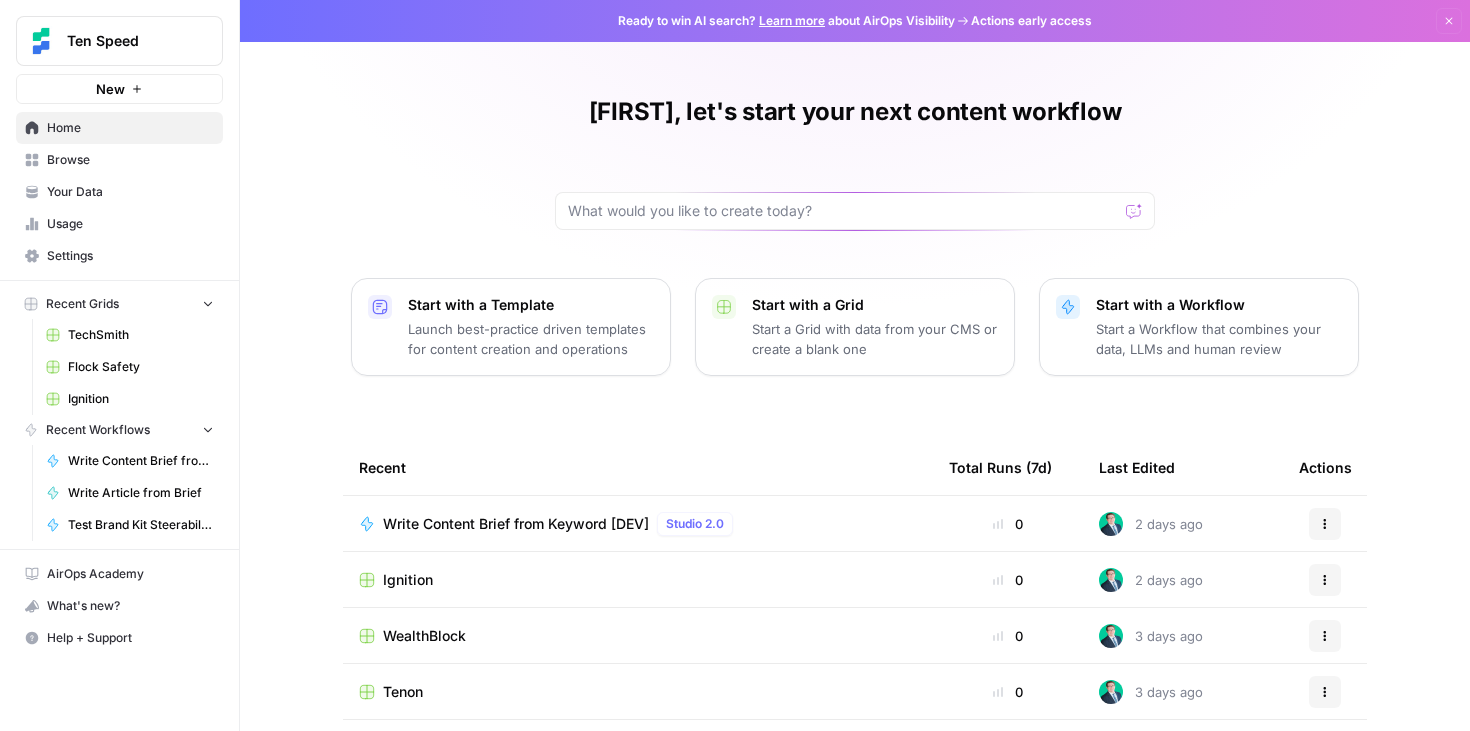 click on "Browse" at bounding box center [119, 160] 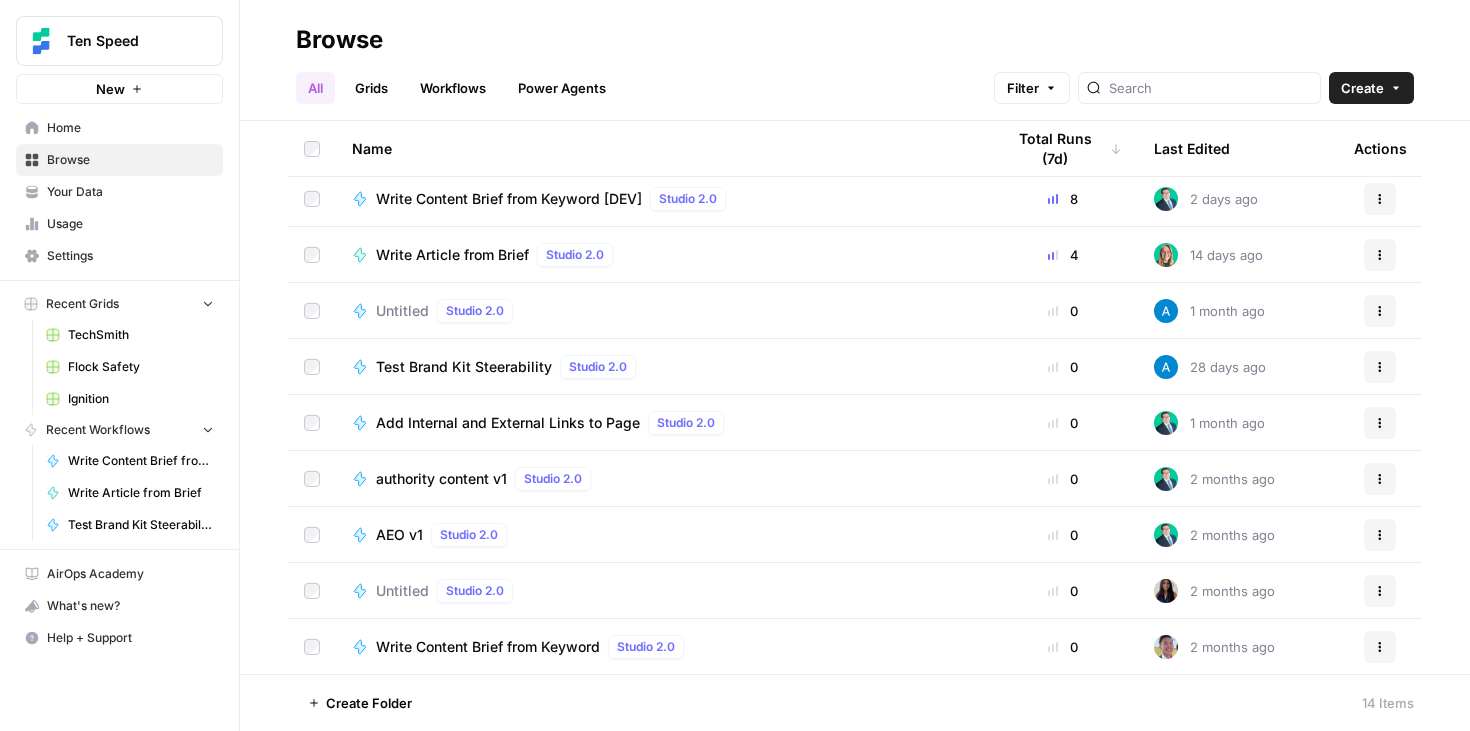 scroll, scrollTop: 0, scrollLeft: 0, axis: both 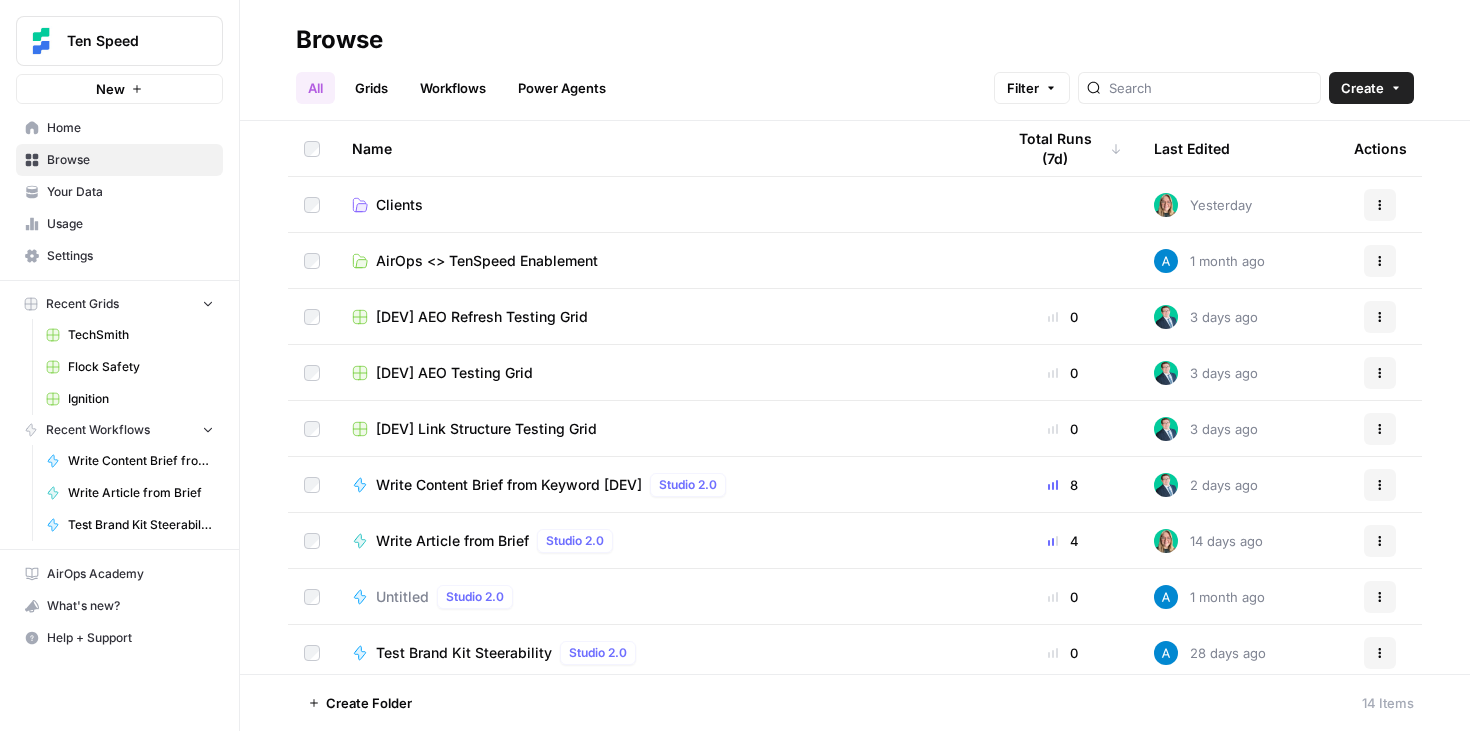click on "Workflows" at bounding box center [453, 88] 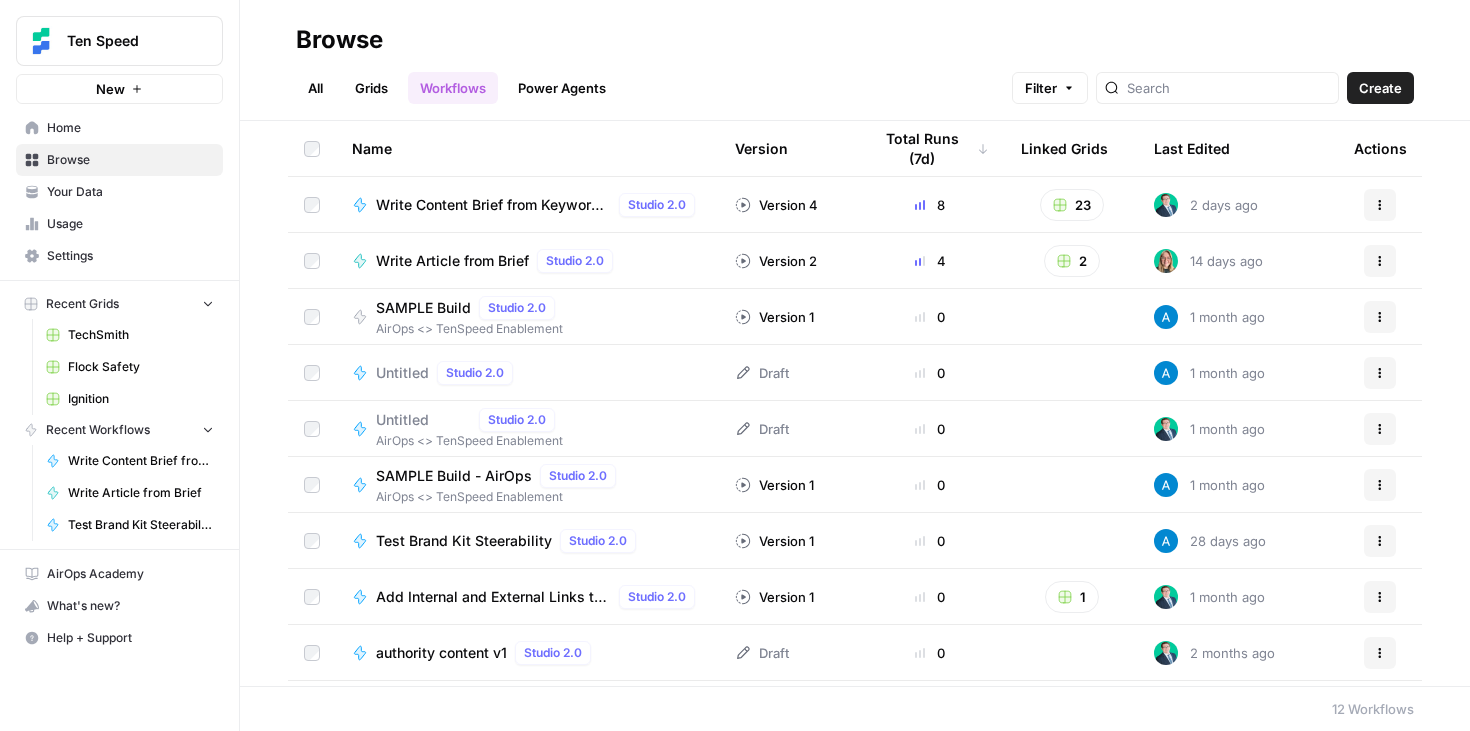 click on "Create" at bounding box center [1380, 88] 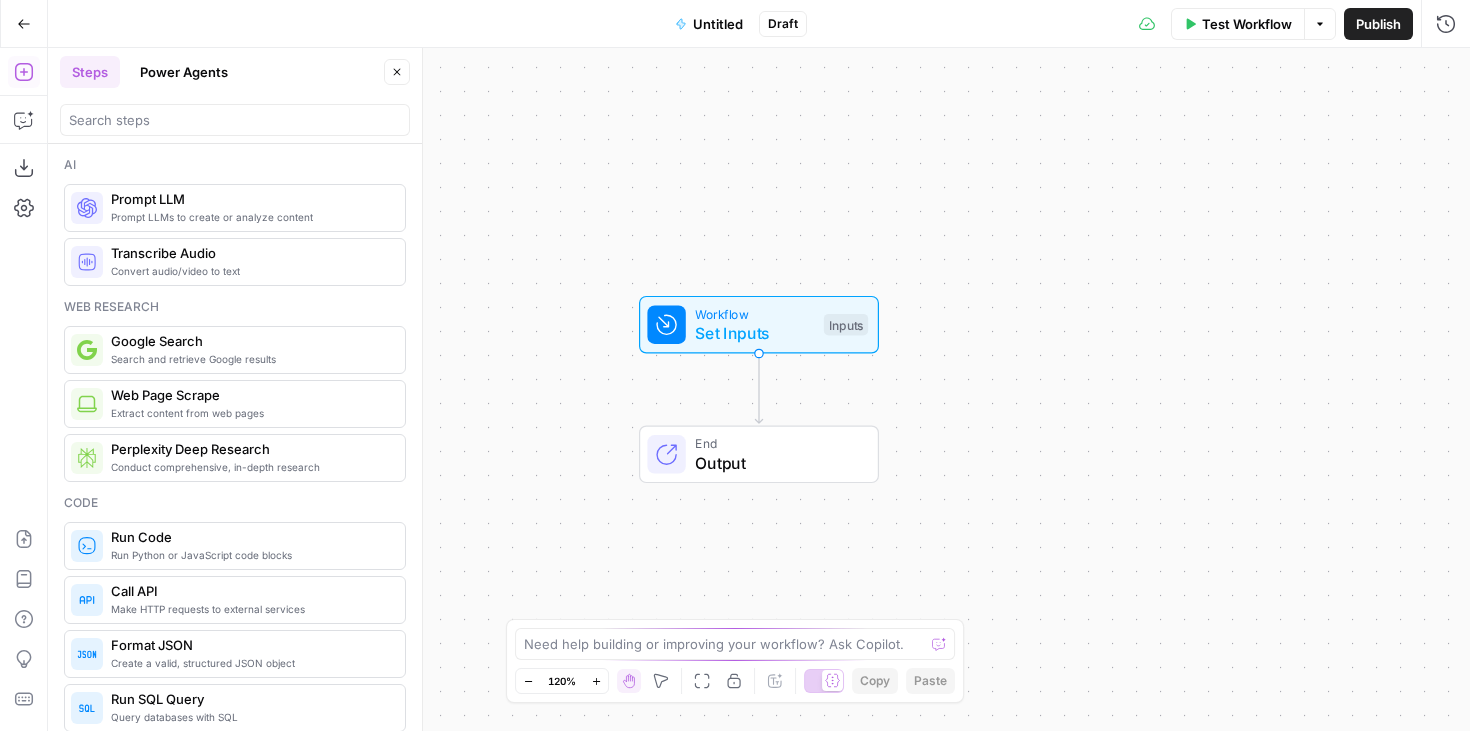 click on "Power Agents" at bounding box center [184, 72] 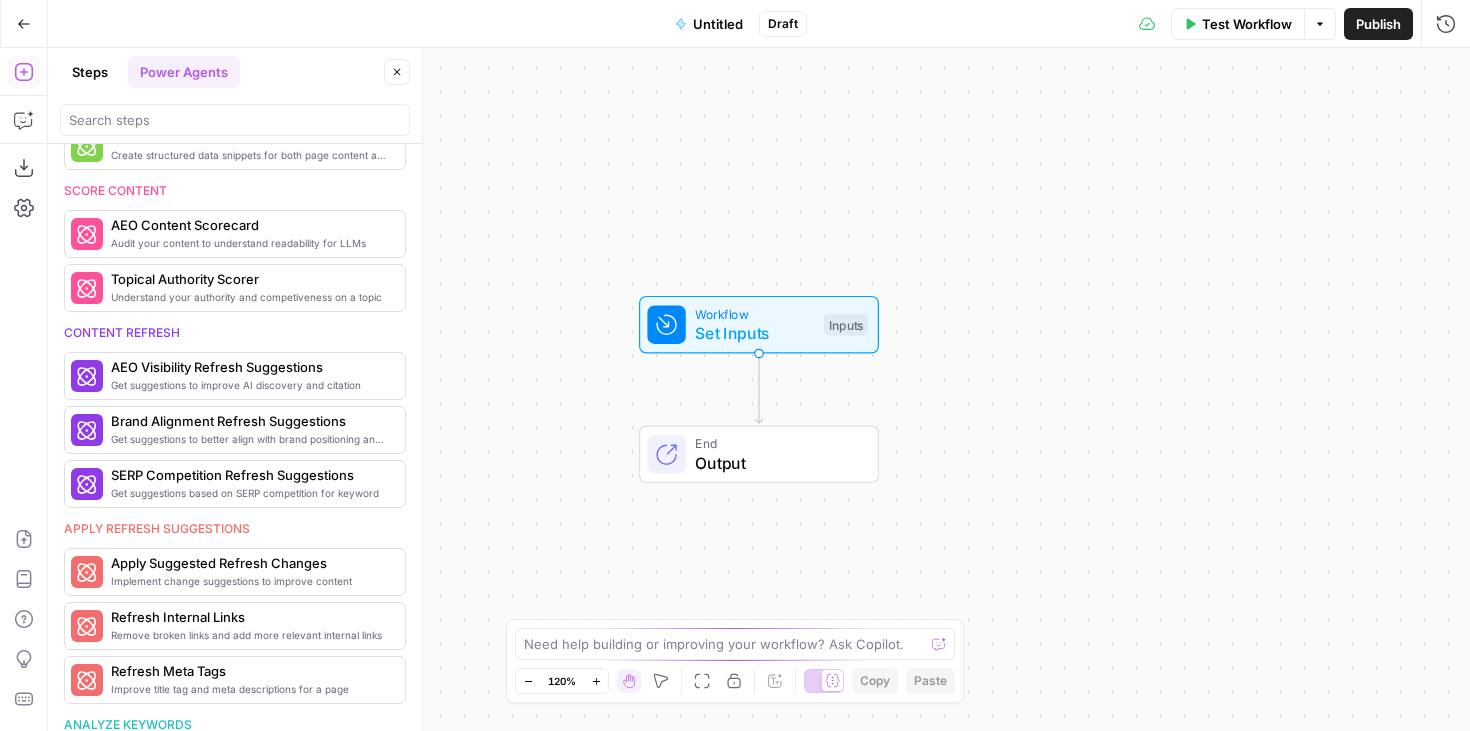 scroll, scrollTop: 629, scrollLeft: 0, axis: vertical 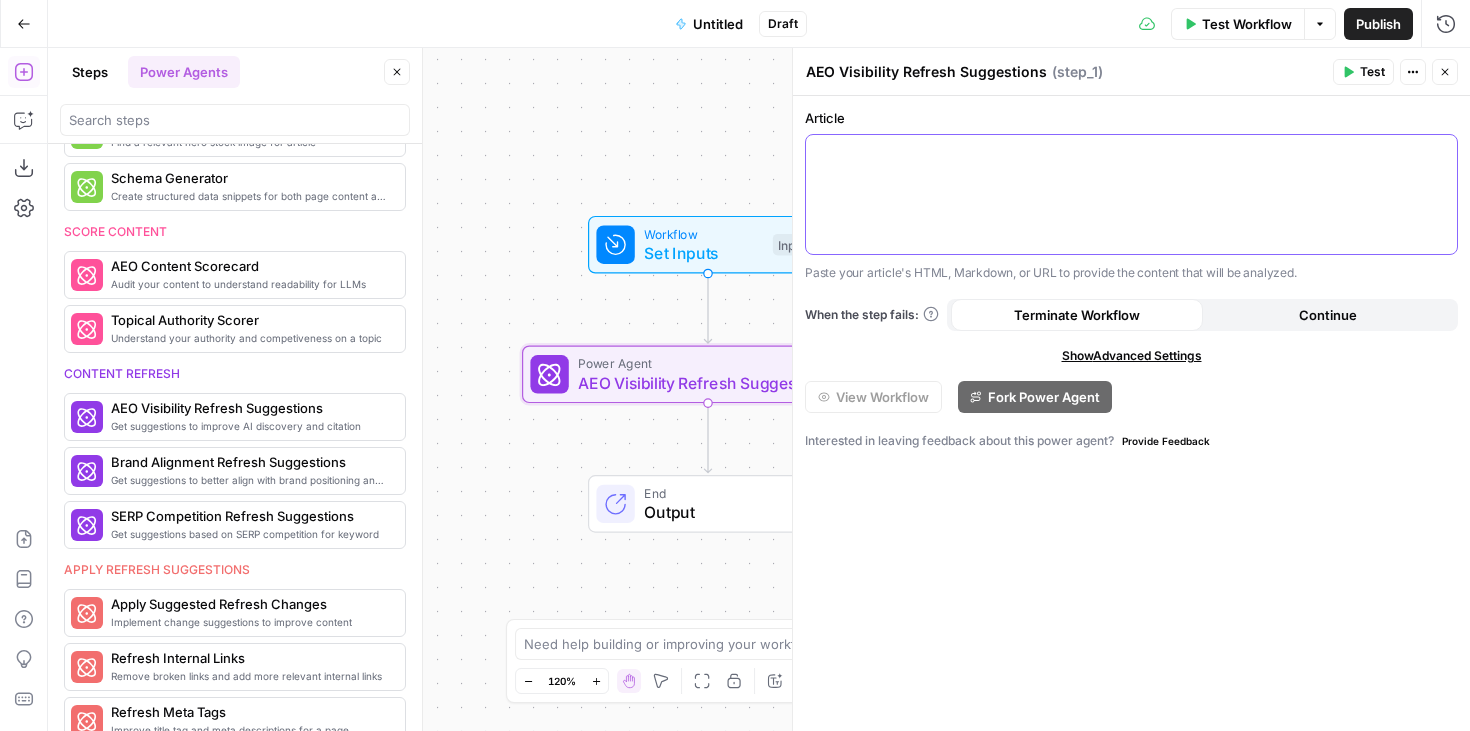 click at bounding box center (1131, 194) 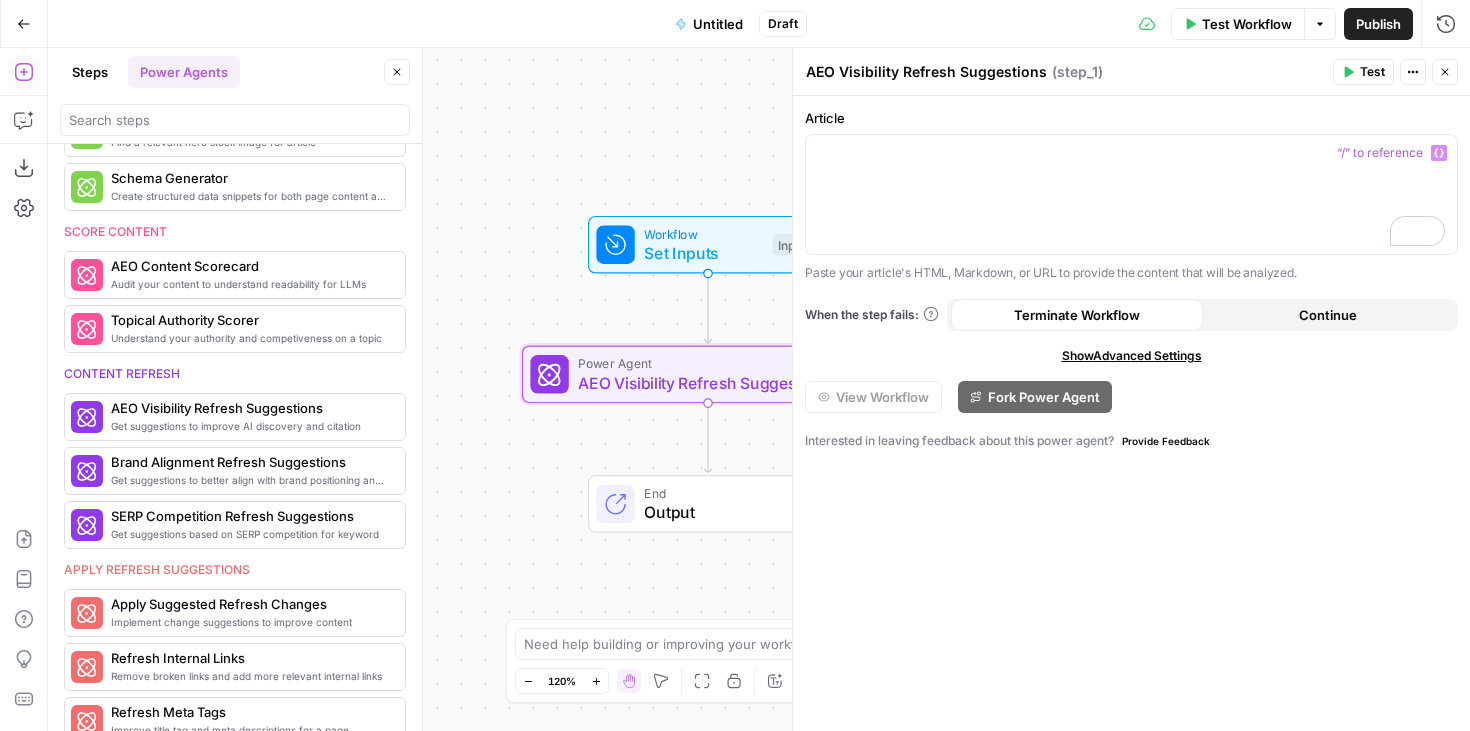 click on "Article “/” to reference Variables Menu Paste your article's HTML, Markdown, or URL to provide the content that will be analyzed. When the step fails: Terminate Workflow Continue Show Advanced Settings View Workflow Fork Power Agent Interested in leaving feedback about this power agent? Provide Feedback" at bounding box center (1131, 413) 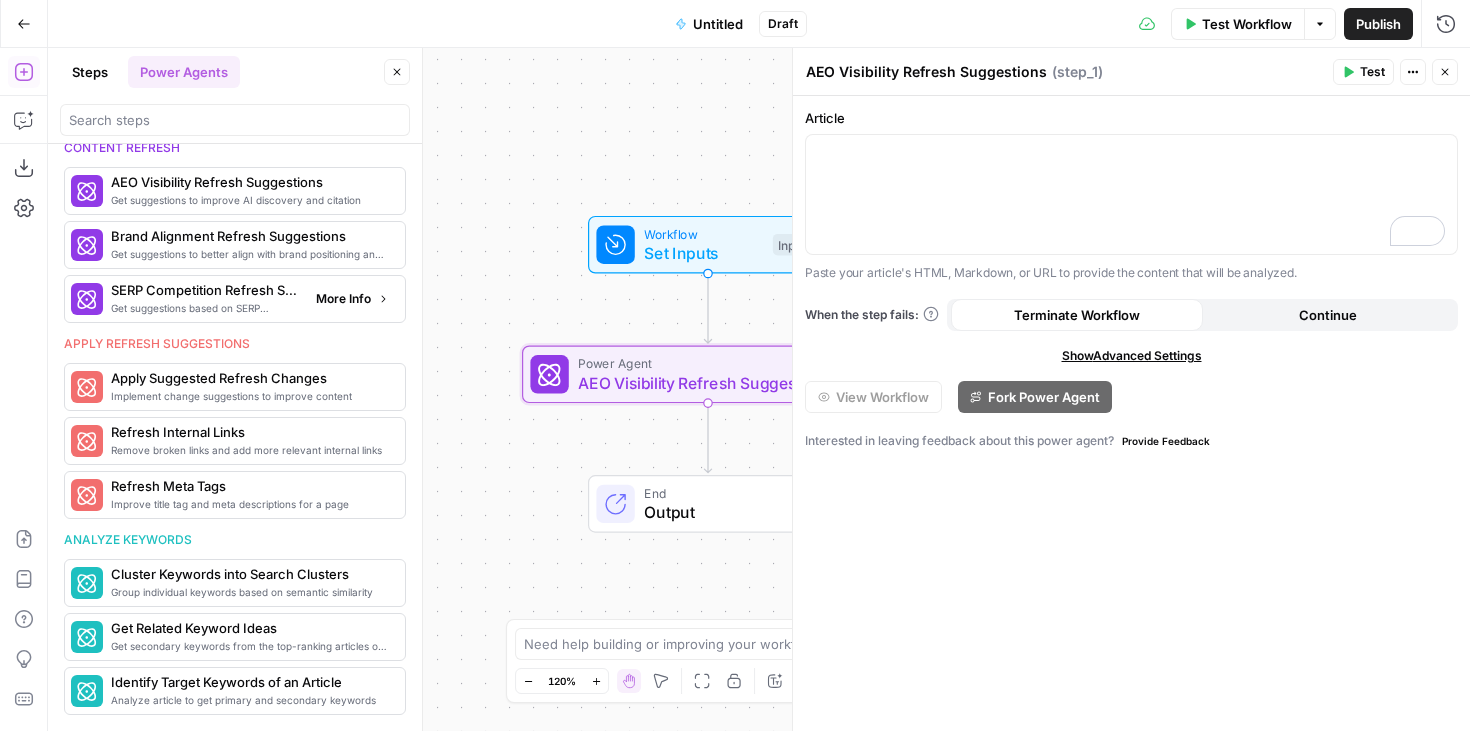 scroll, scrollTop: 1126, scrollLeft: 0, axis: vertical 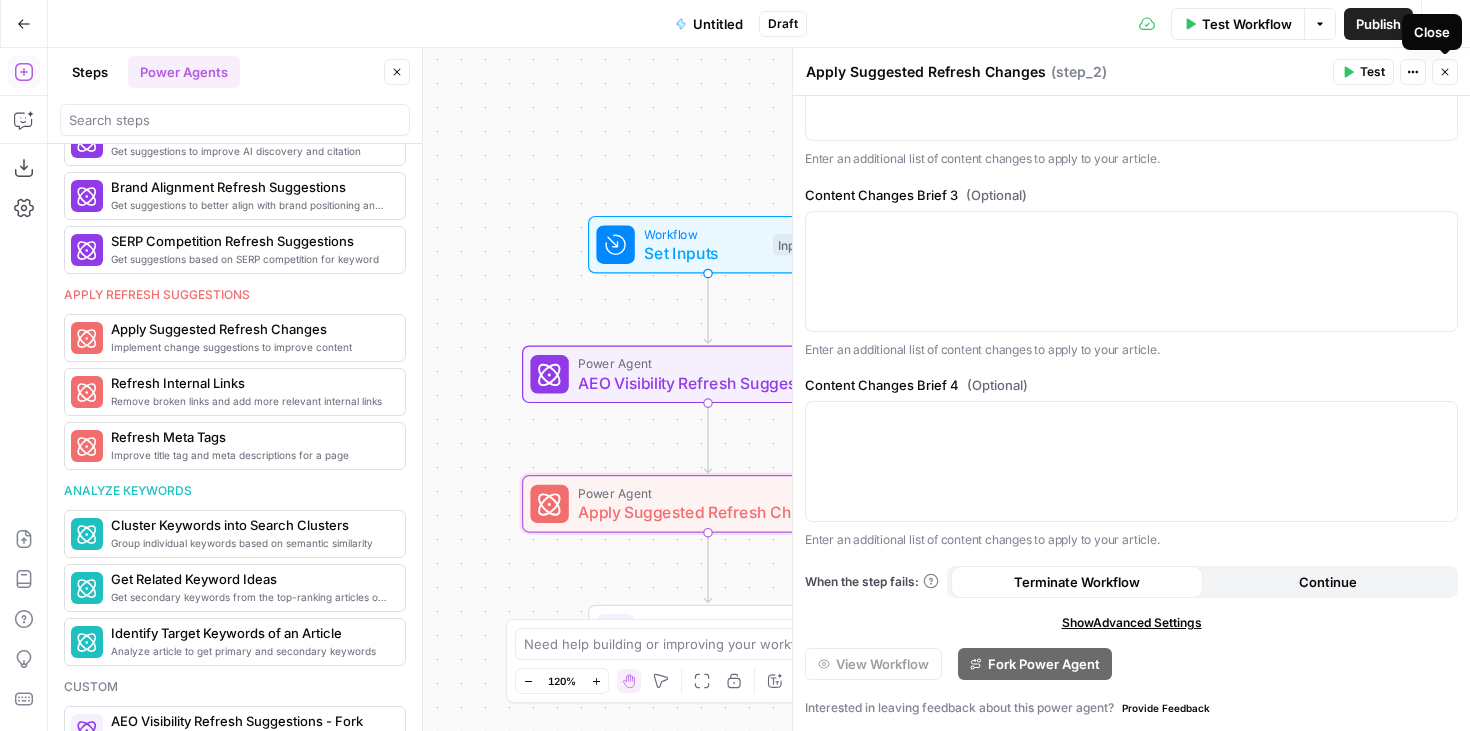 click on "Close" at bounding box center (1445, 72) 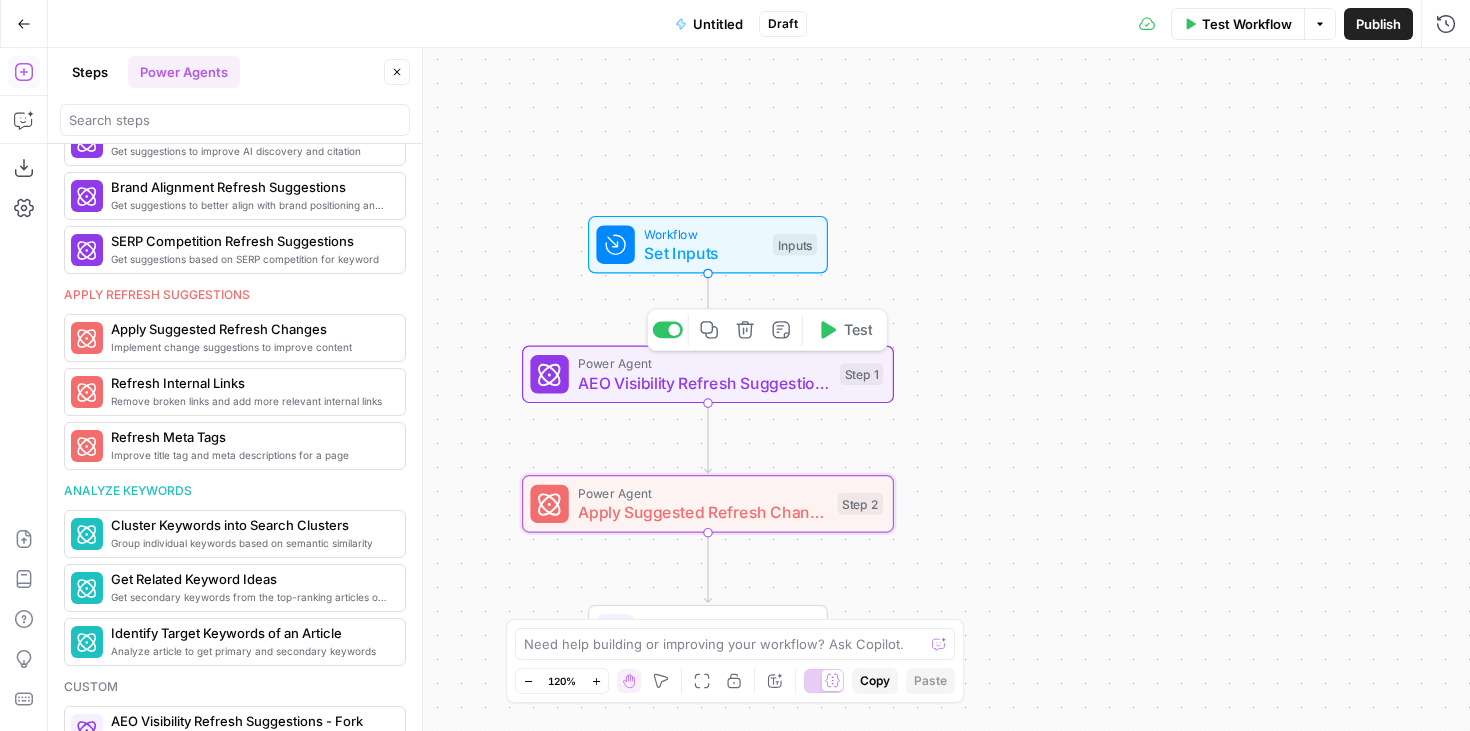 click on "AEO Visibility Refresh Suggestions" at bounding box center [704, 383] 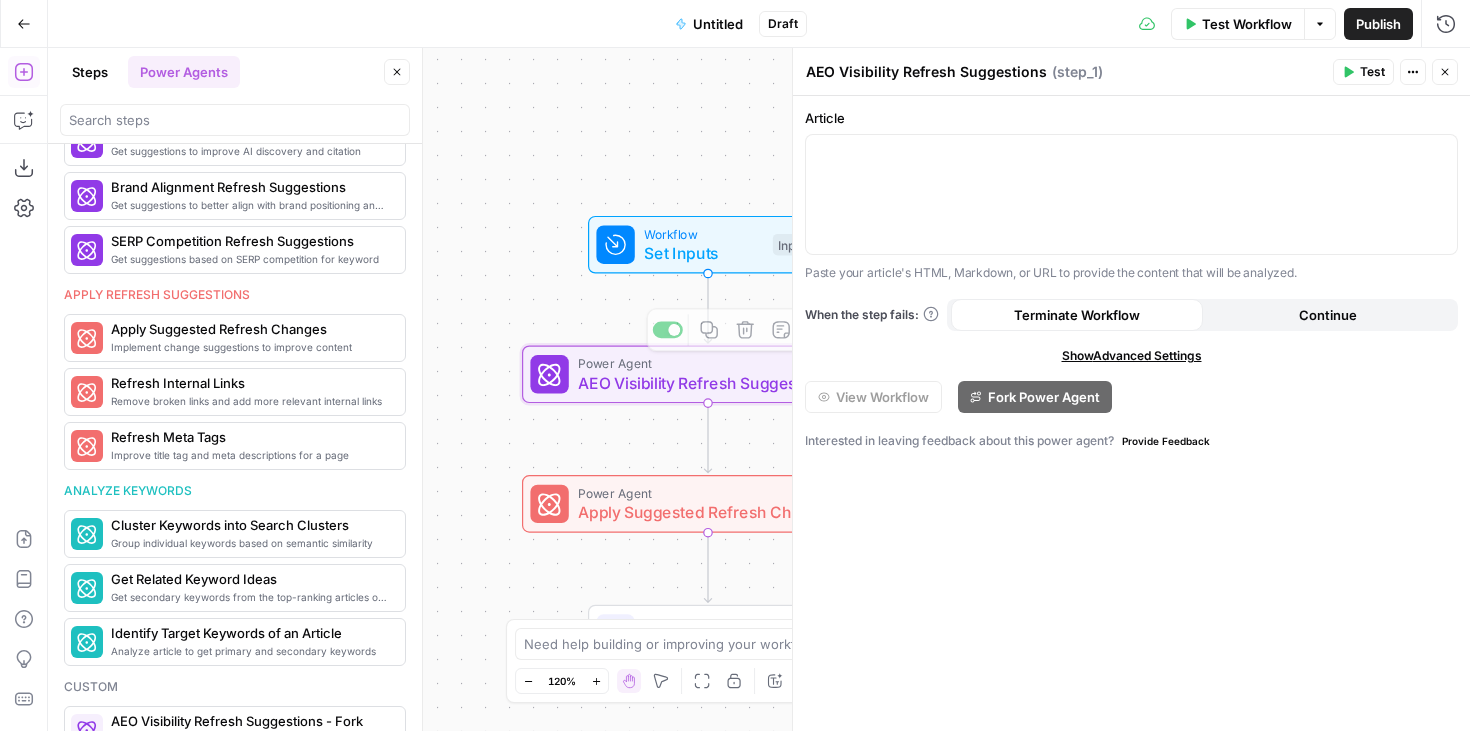 click on "Workflow Set Inputs Inputs Power Agent AEO Visibility Refresh Suggestions Step 1 Copy step Delete step Add Note Test Power Agent Apply Suggested Refresh Changes Step 2 End Output" at bounding box center [759, 389] 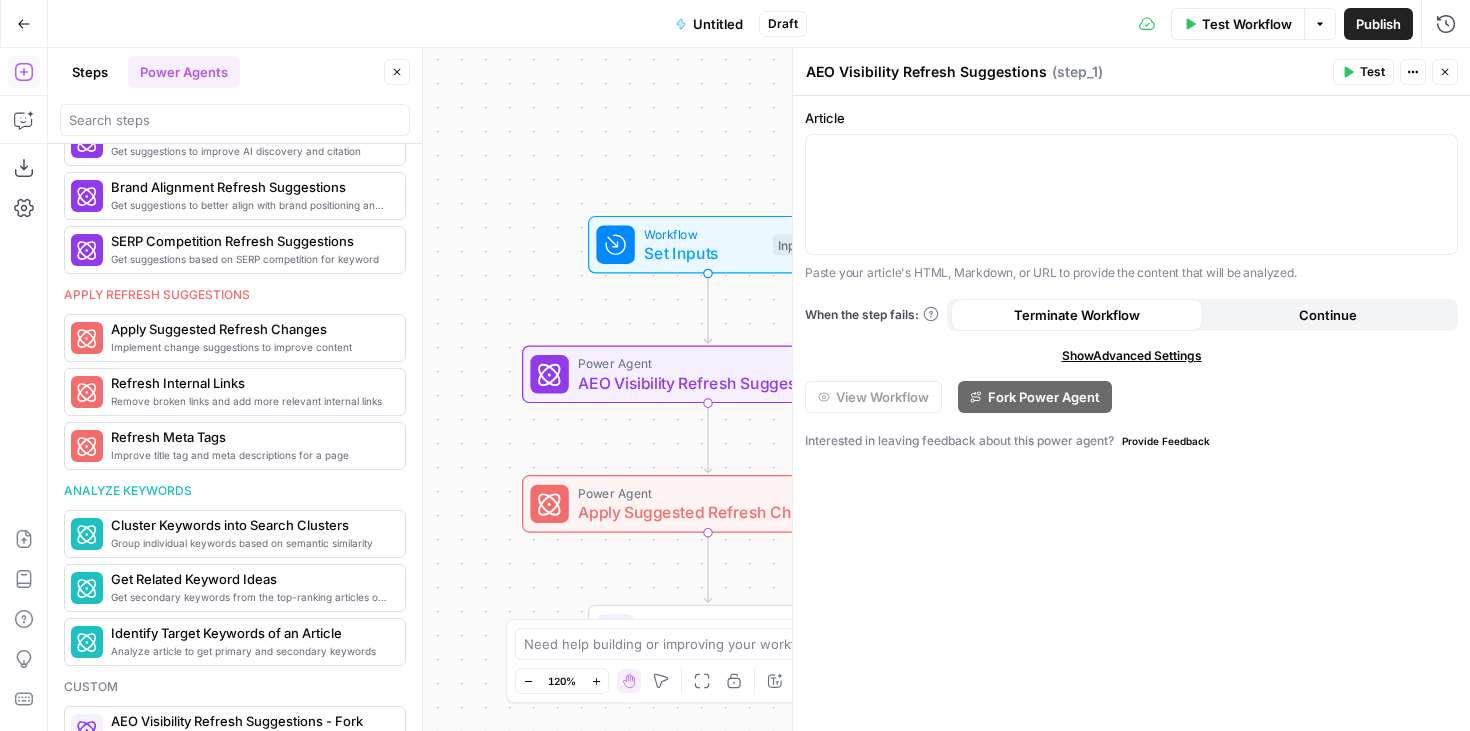 scroll, scrollTop: 904, scrollLeft: 0, axis: vertical 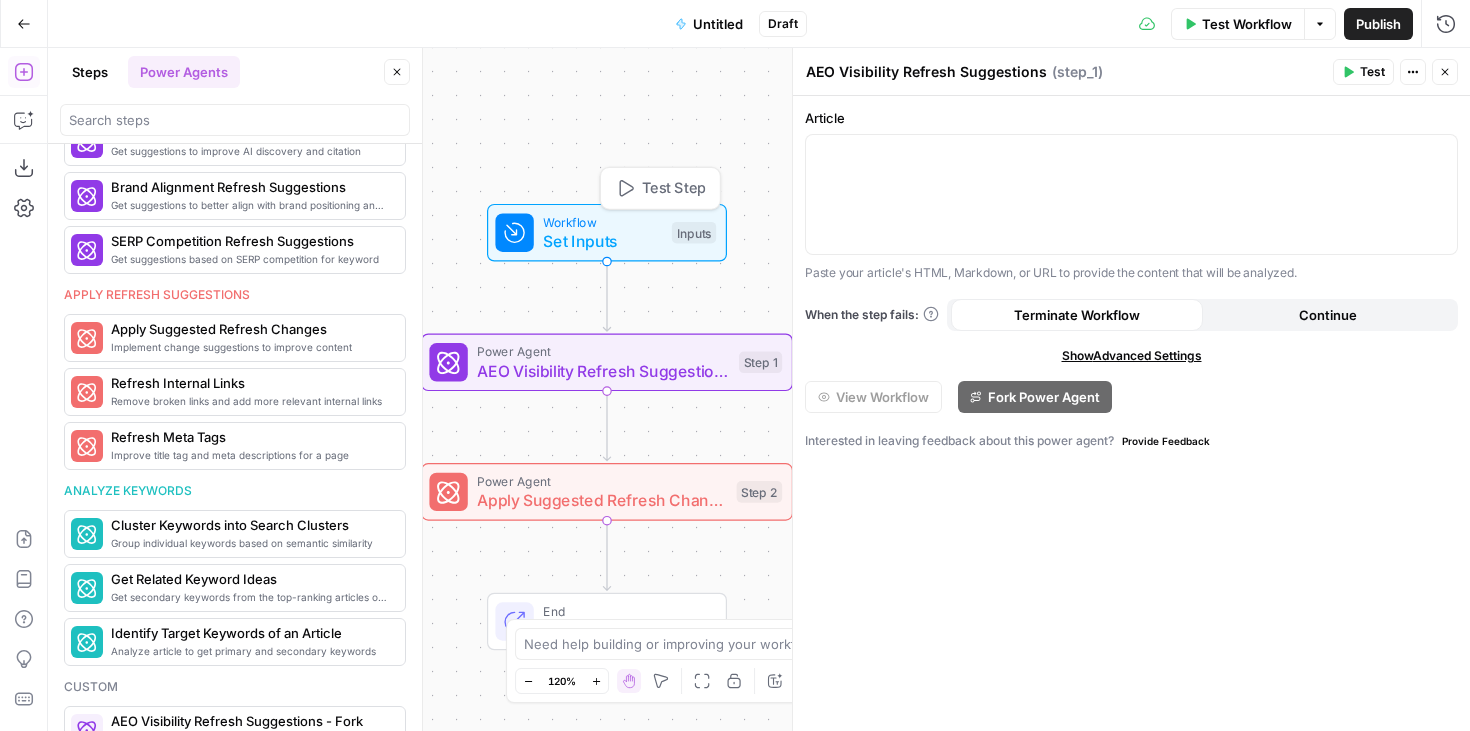 click on "Power Agent AEO Visibility Refresh Suggestions Step 1 Copy step Delete step Add Note Test" at bounding box center (607, 363) 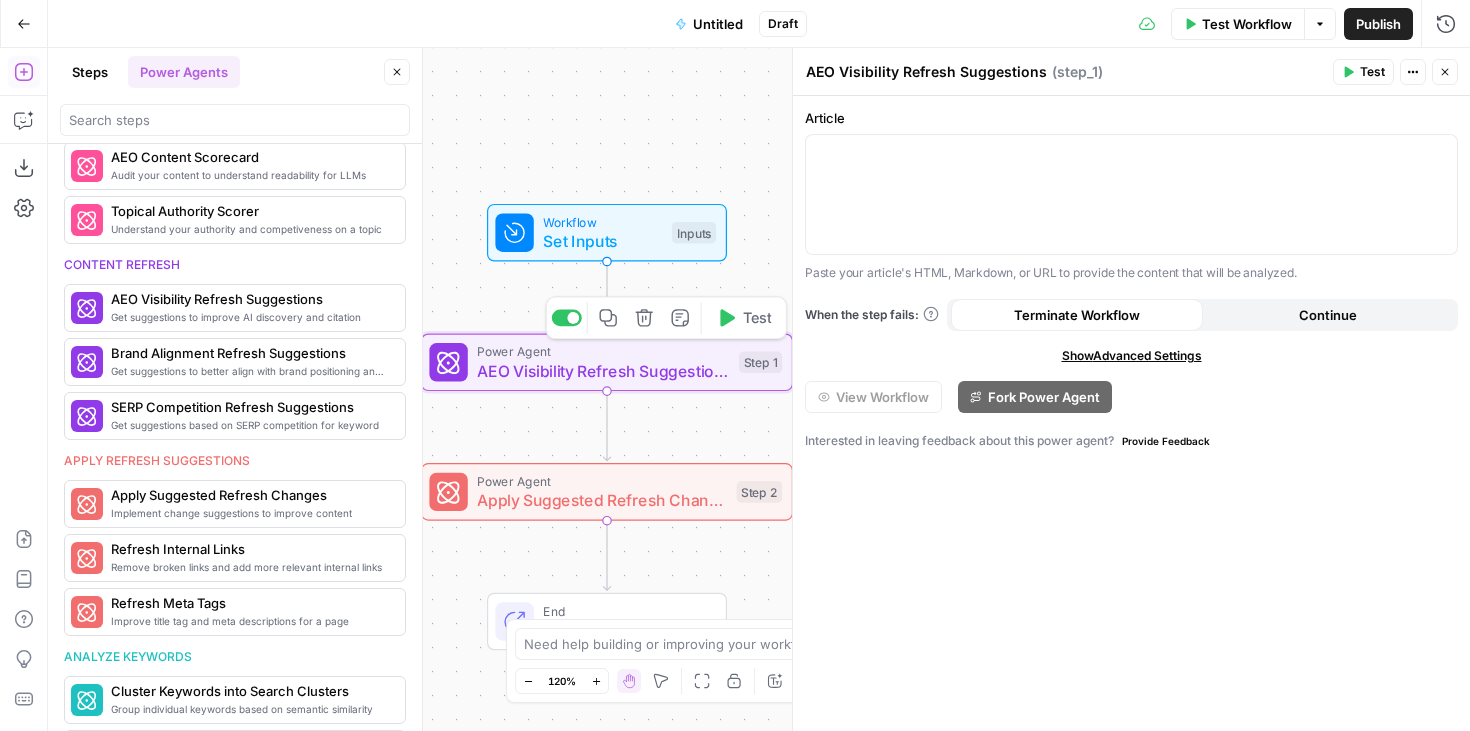 scroll, scrollTop: 1070, scrollLeft: 0, axis: vertical 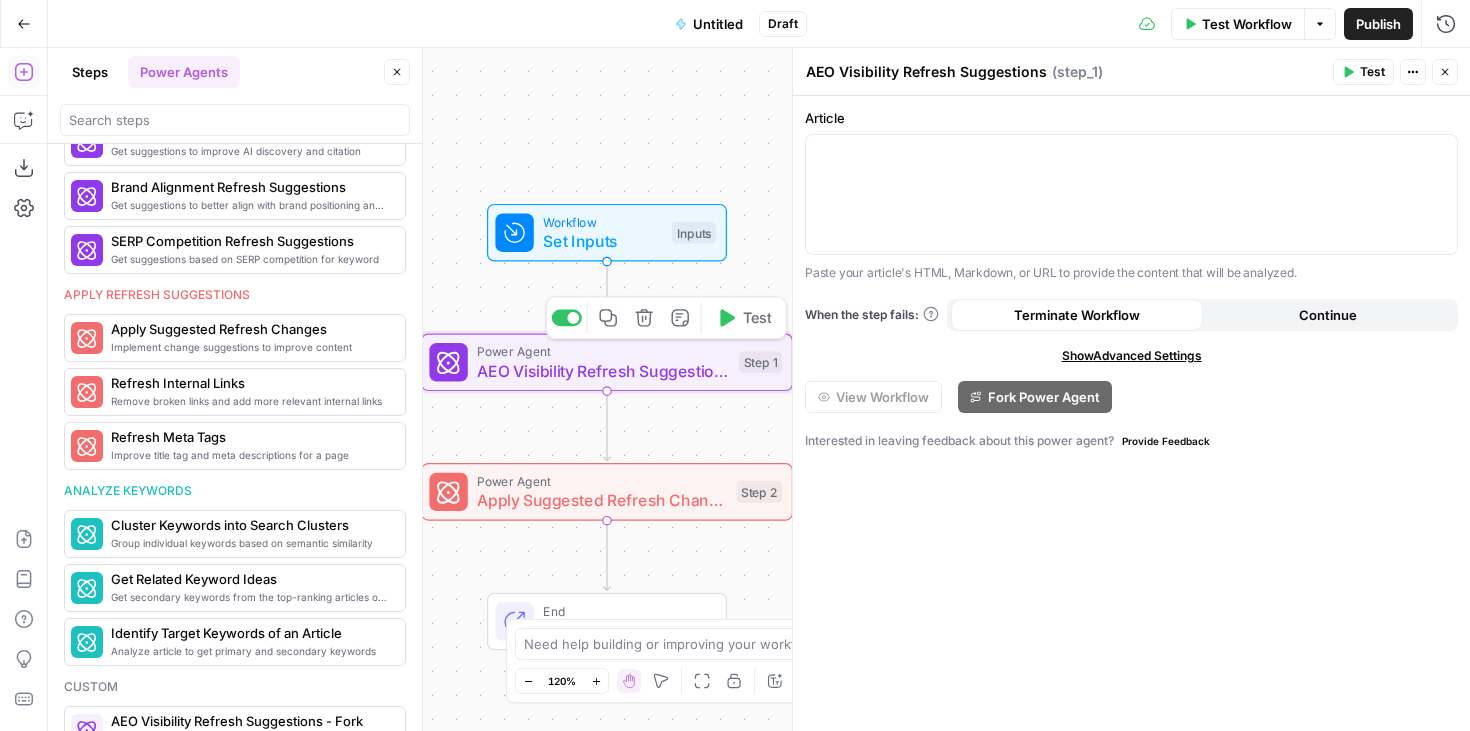 click on "AEO Visibility Refresh Suggestions" at bounding box center (603, 371) 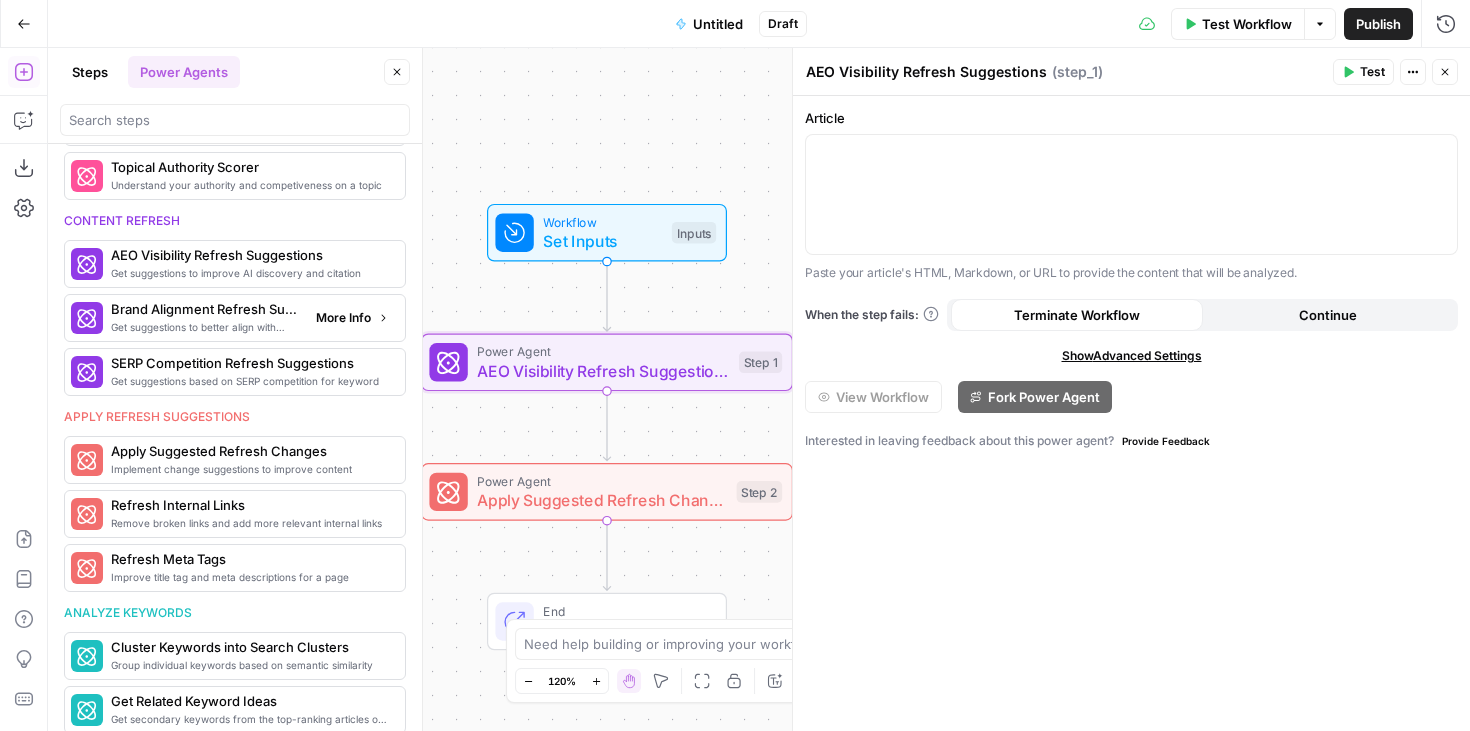 scroll, scrollTop: 932, scrollLeft: 0, axis: vertical 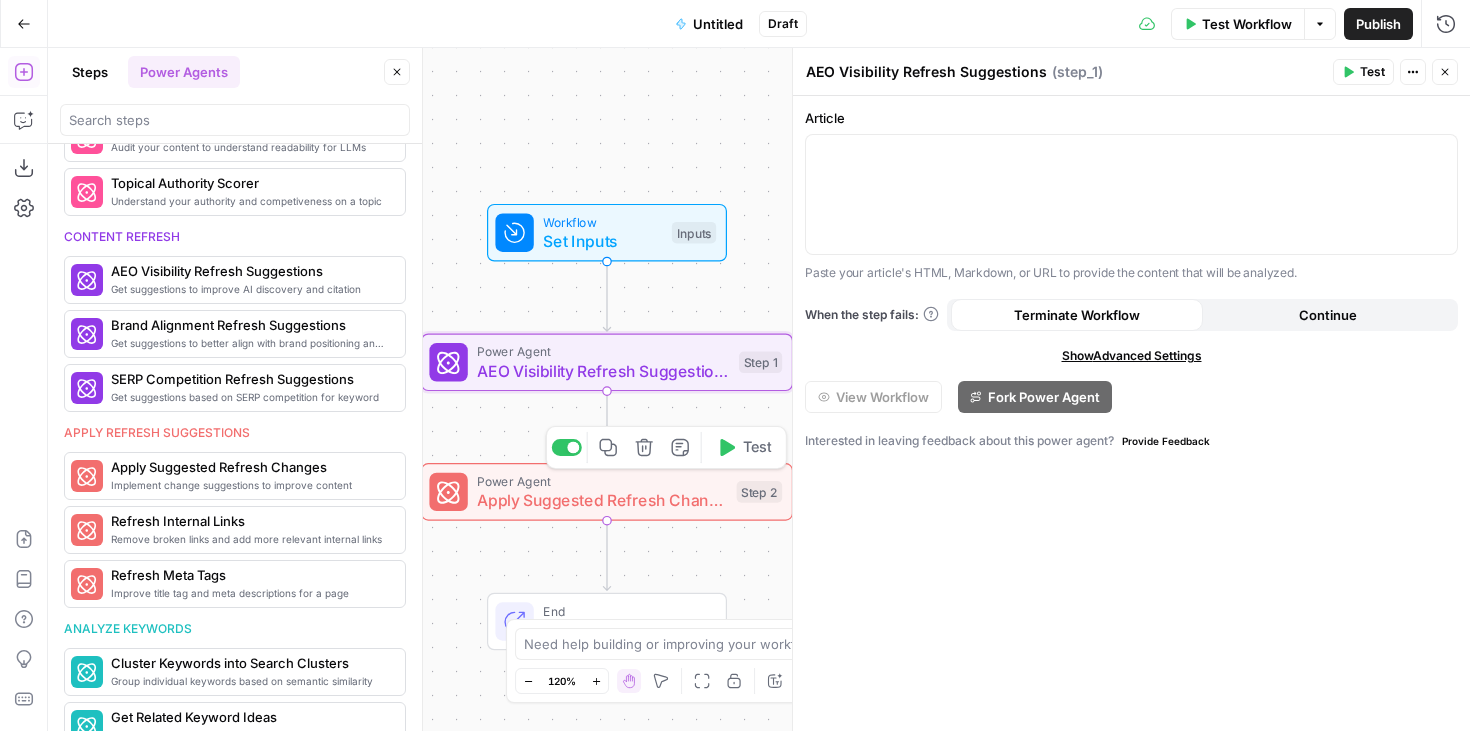 click on "Apply Suggested Refresh Changes" at bounding box center (602, 500) 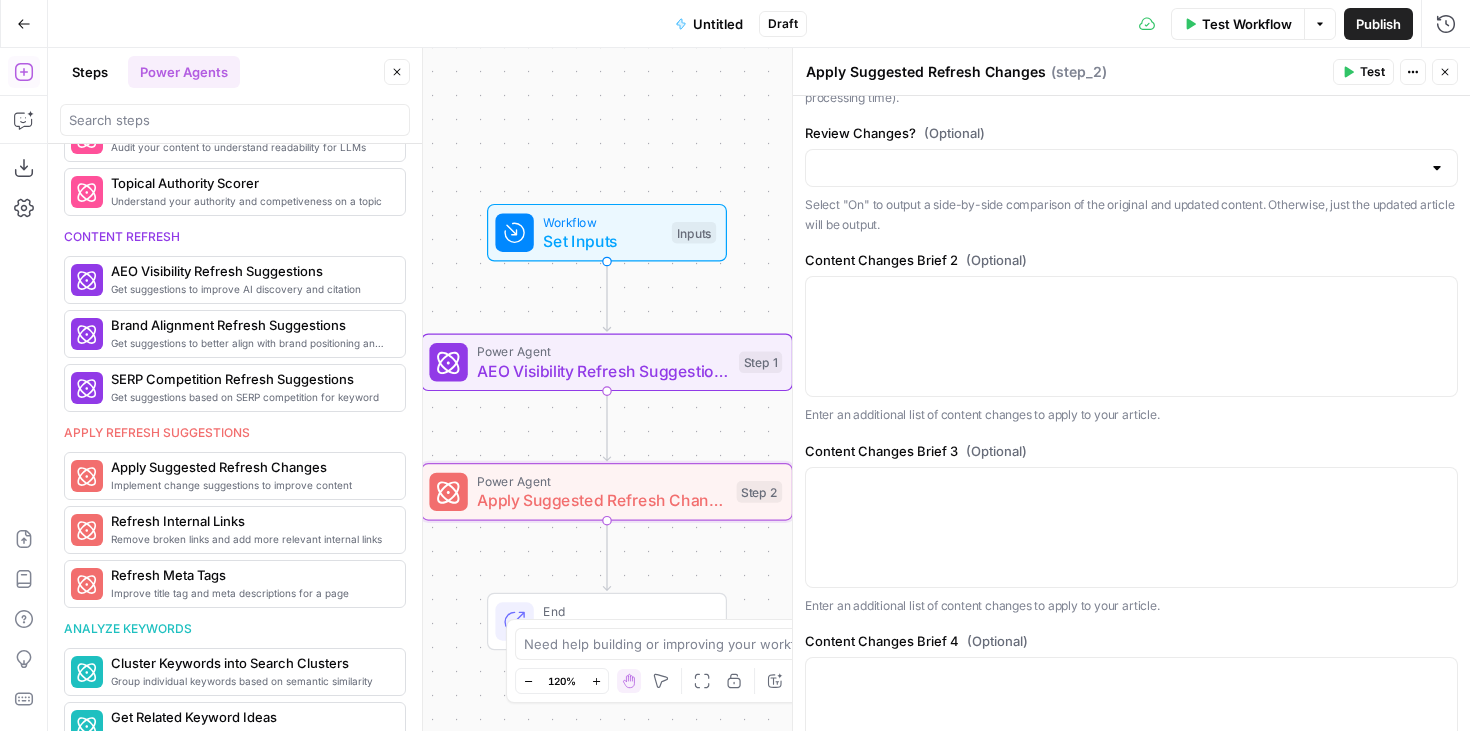 scroll, scrollTop: 835, scrollLeft: 0, axis: vertical 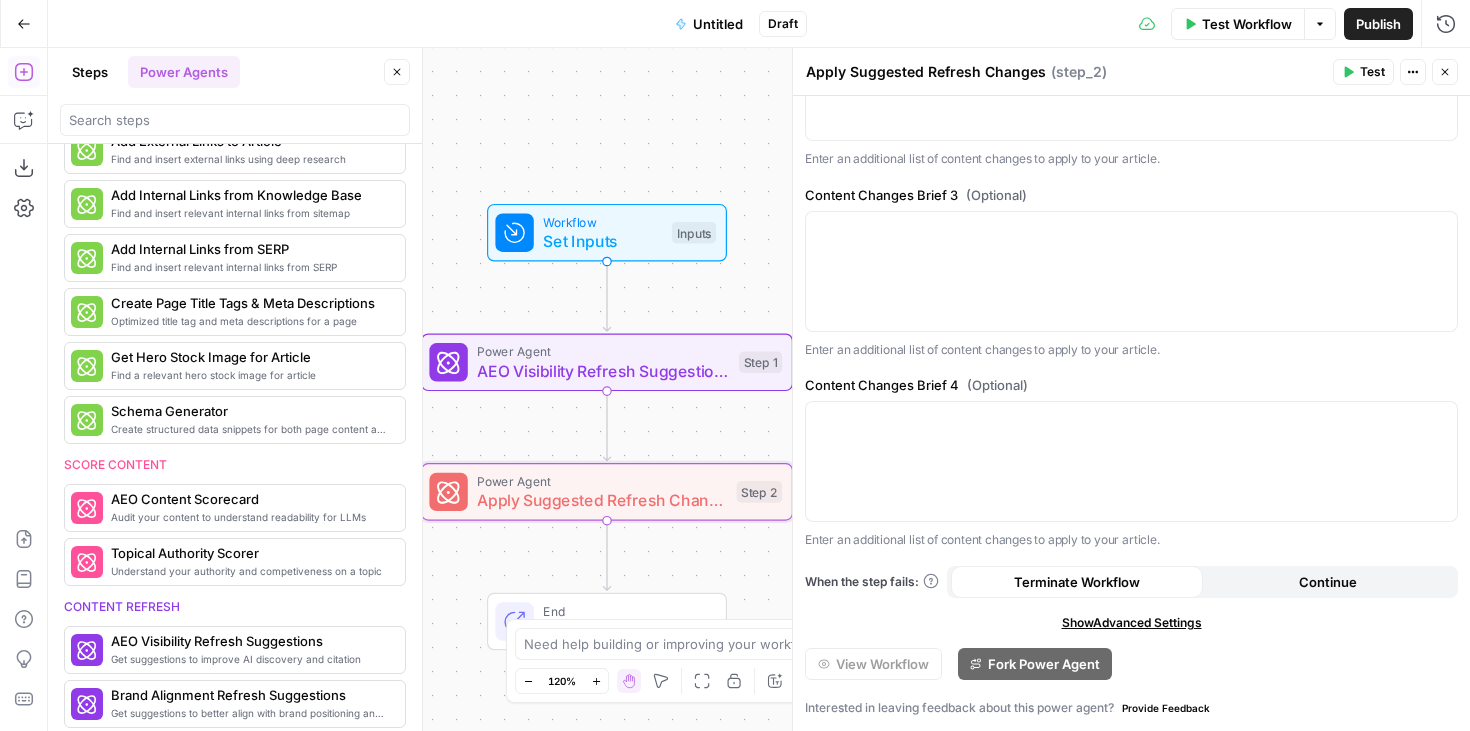 click 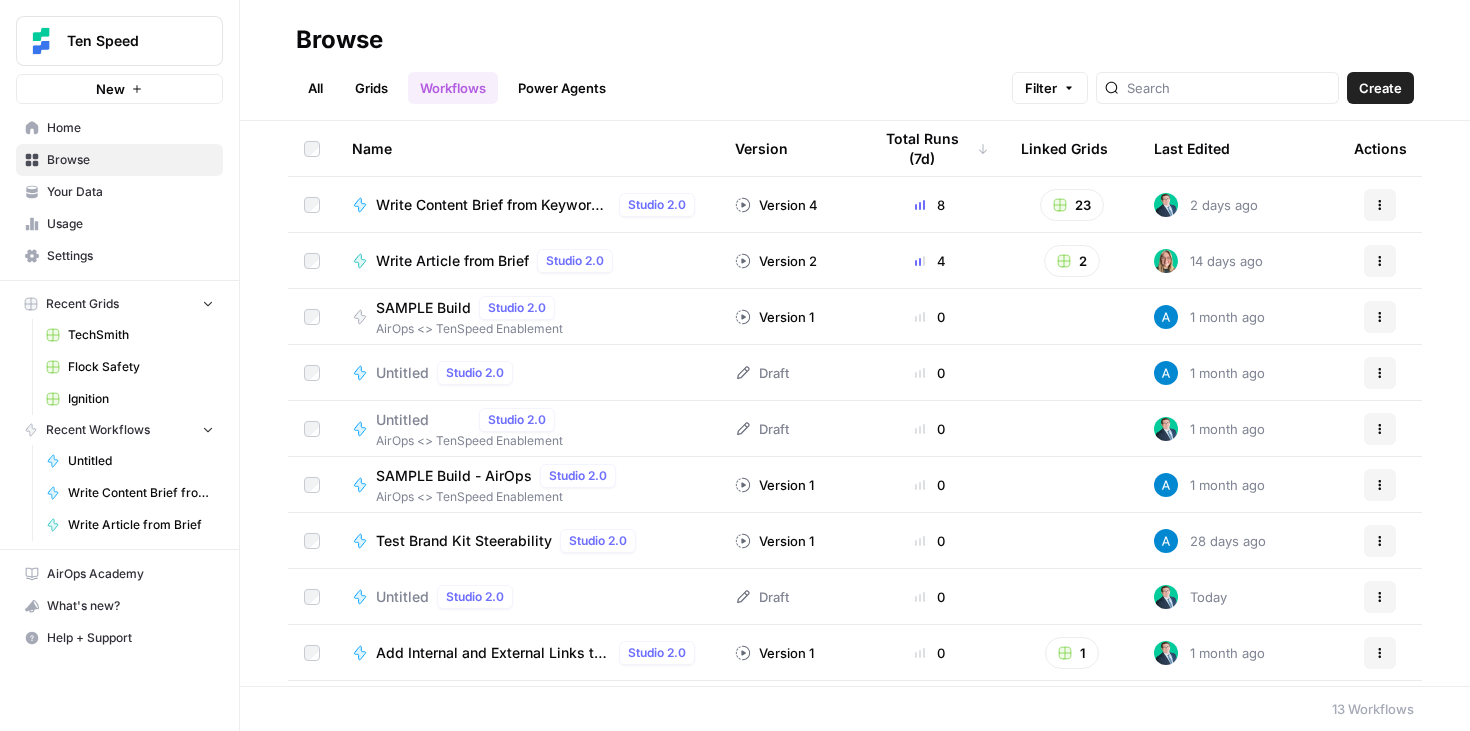click on "Grids" at bounding box center (371, 88) 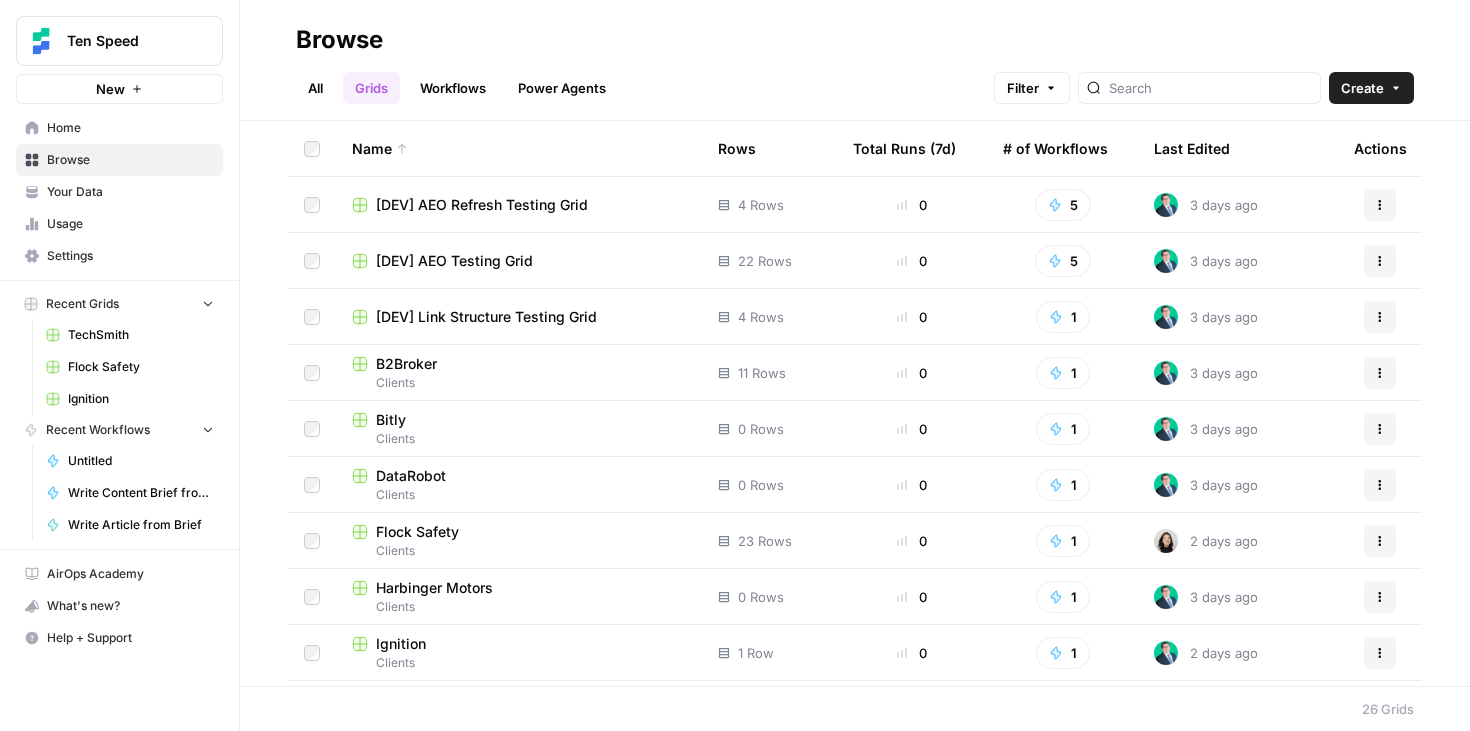 scroll, scrollTop: 198, scrollLeft: 0, axis: vertical 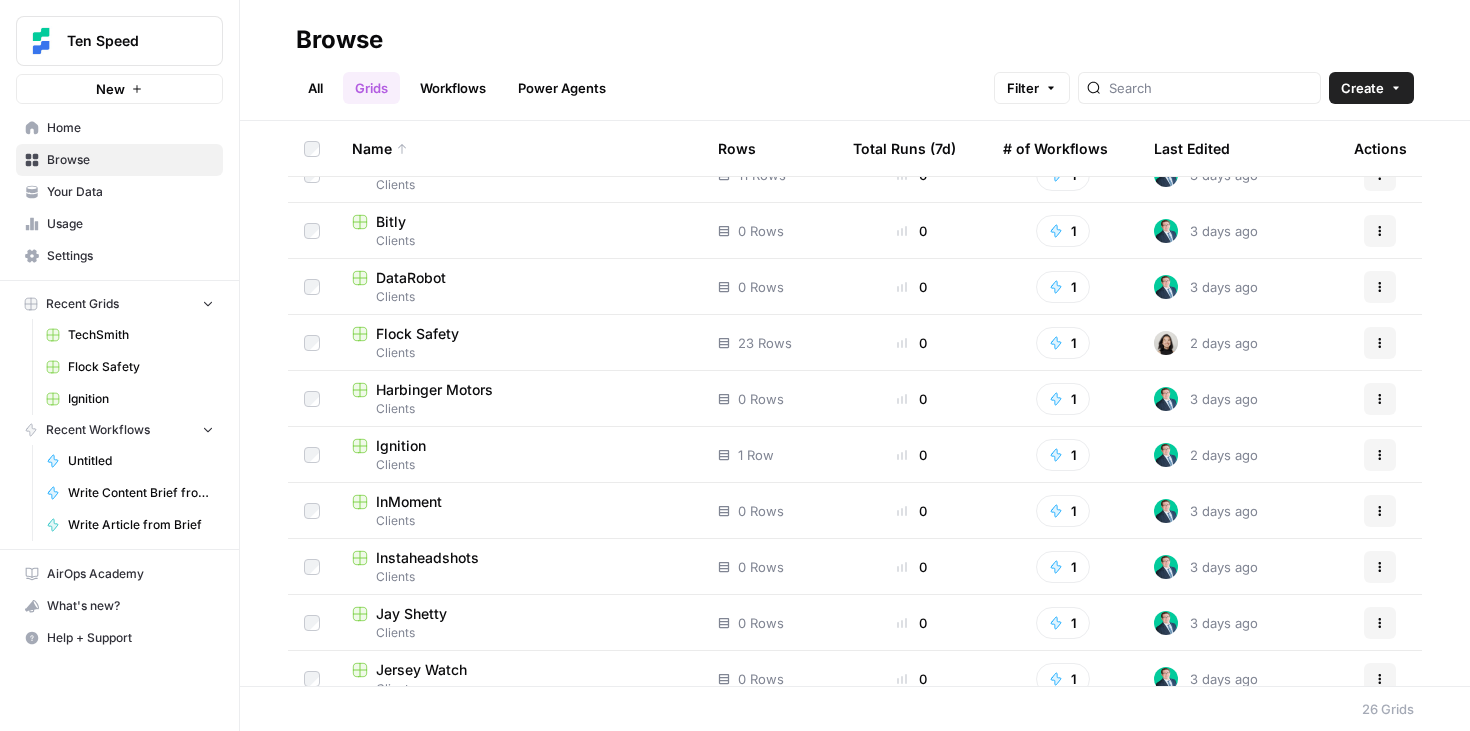 click on "Clients" at bounding box center [519, 353] 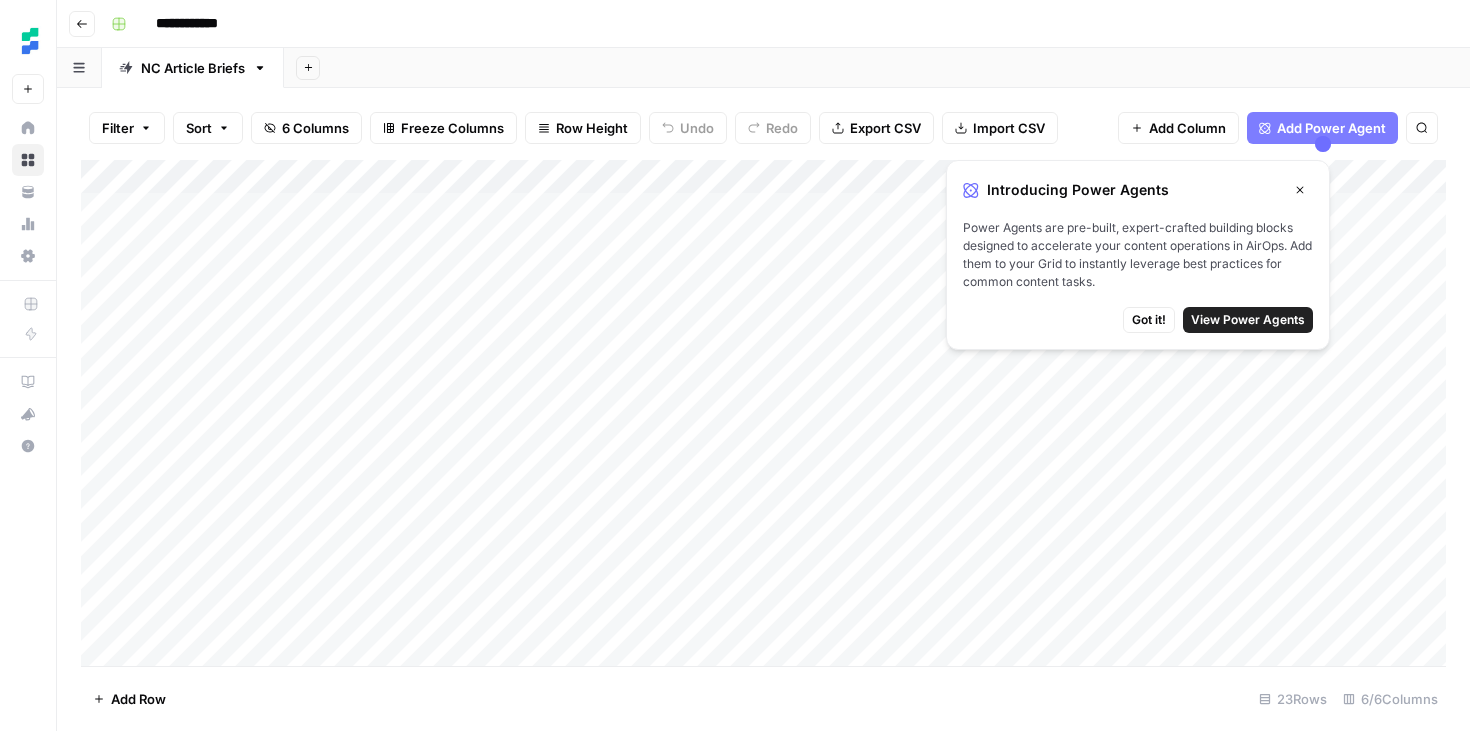 click on "Got it!" at bounding box center (1149, 320) 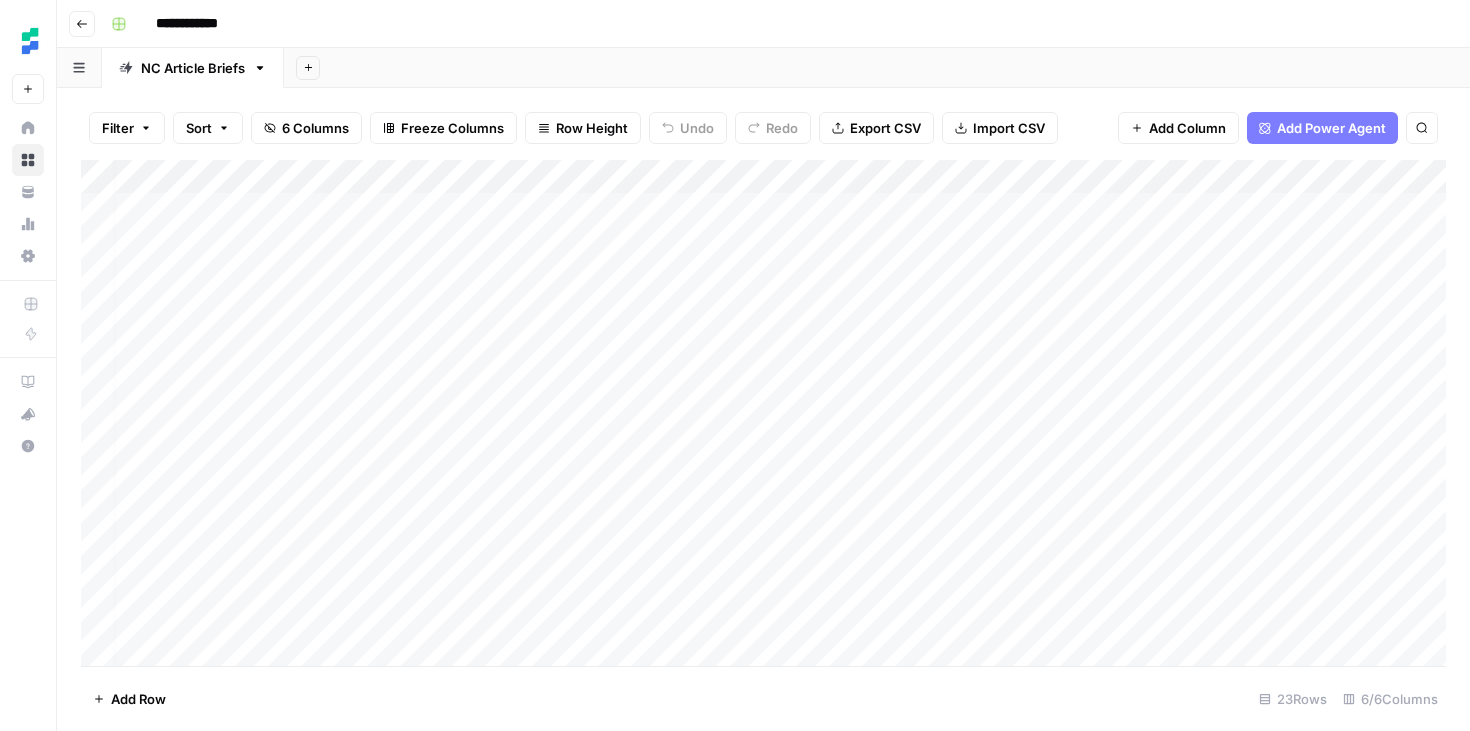 scroll, scrollTop: 0, scrollLeft: 152, axis: horizontal 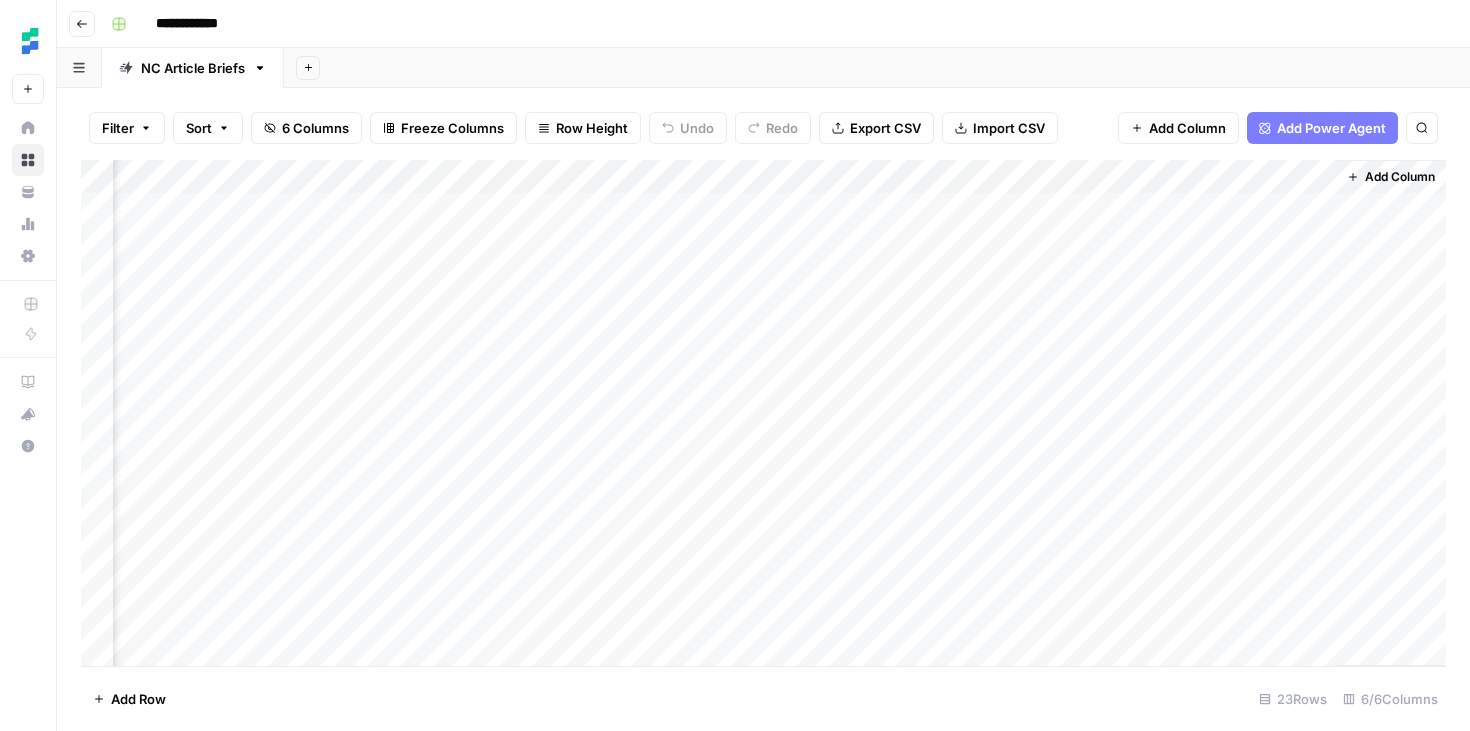 click on "Add Power Agent" at bounding box center [1331, 128] 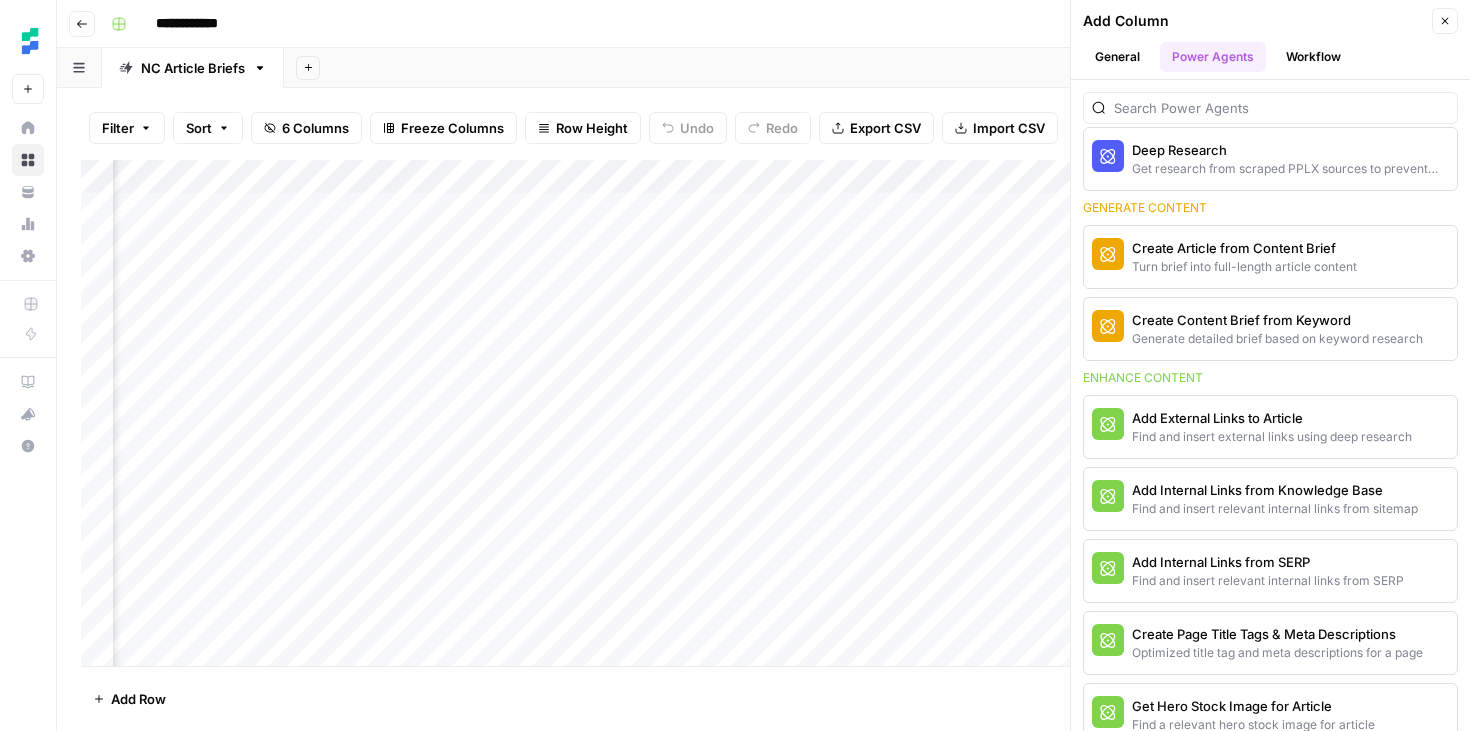 scroll, scrollTop: 0, scrollLeft: 0, axis: both 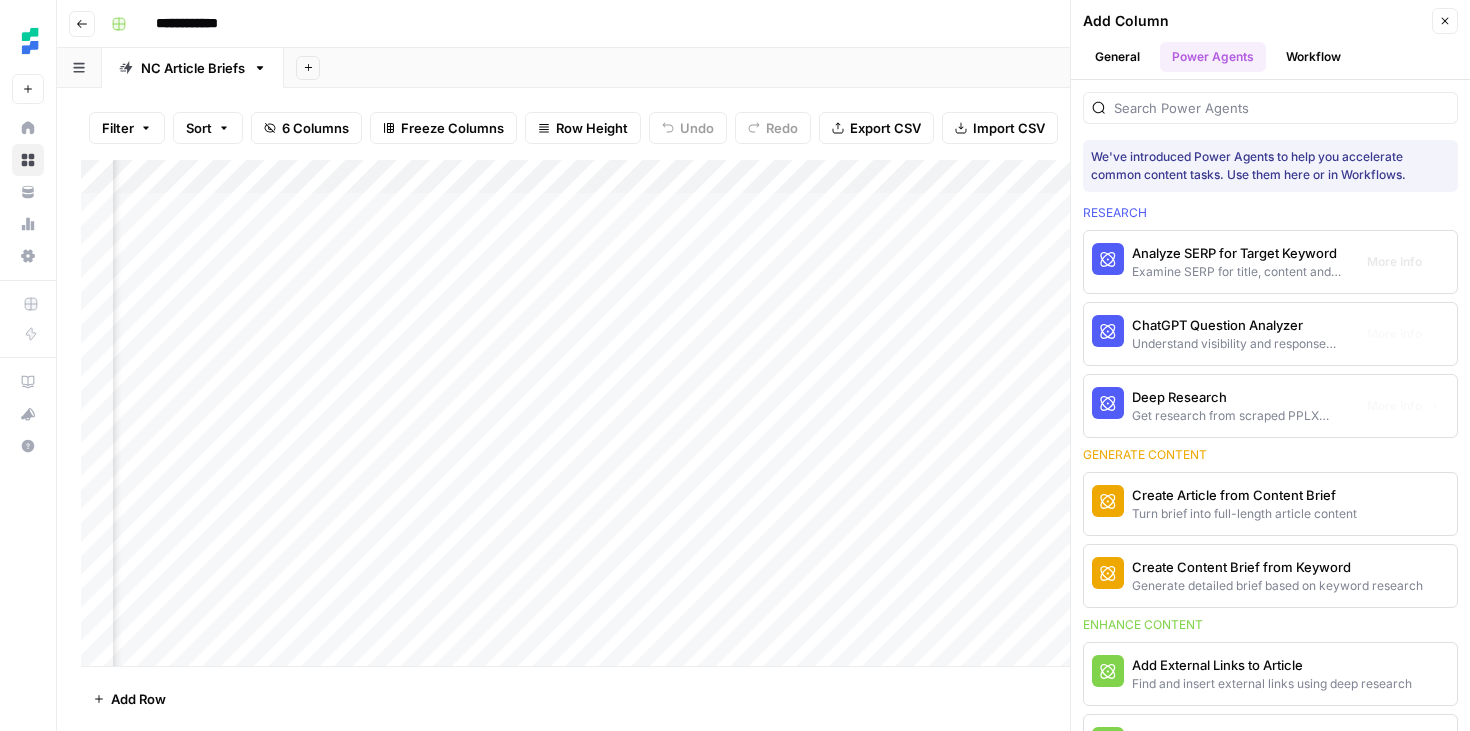 click on "Analyze SERP for Target Keyword" at bounding box center (1237, 253) 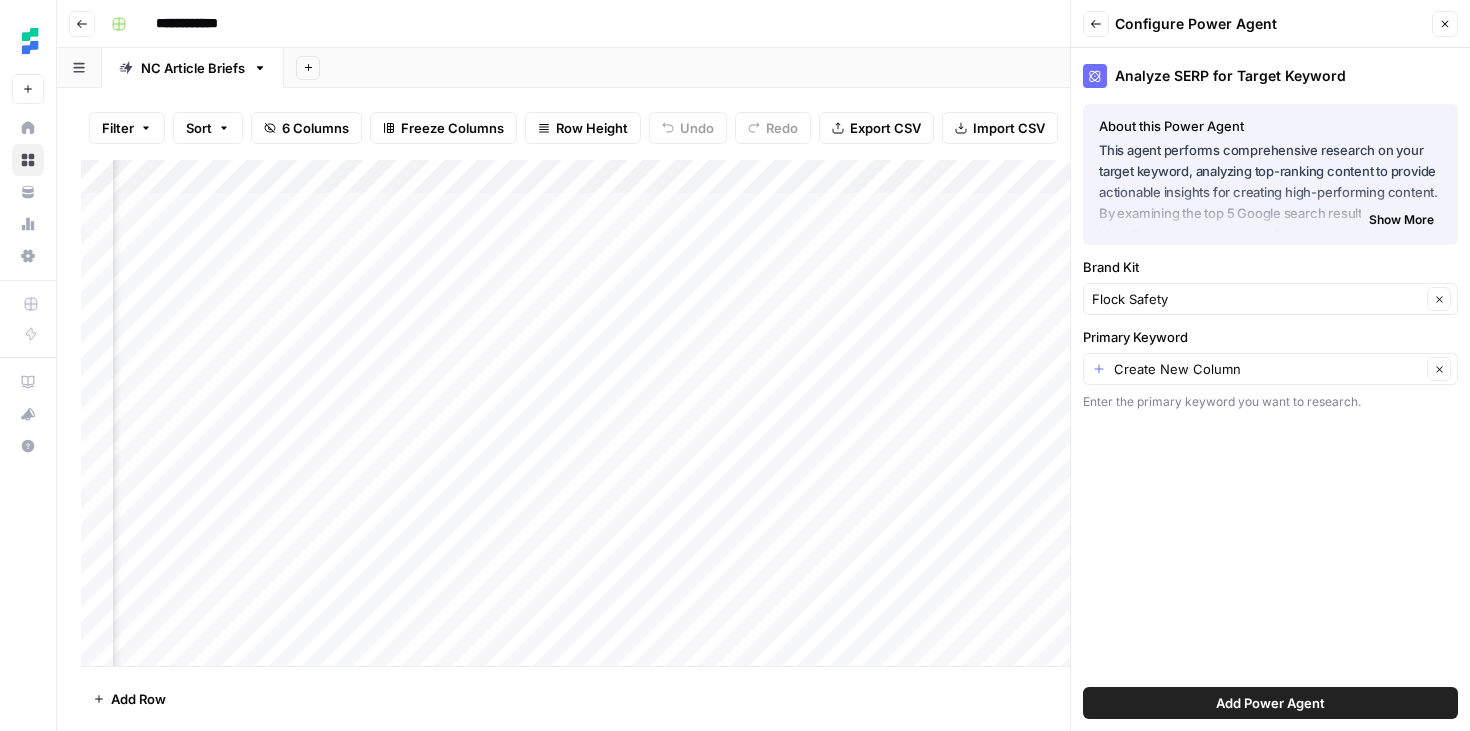 click on "Create New Column Clear" at bounding box center (1270, 369) 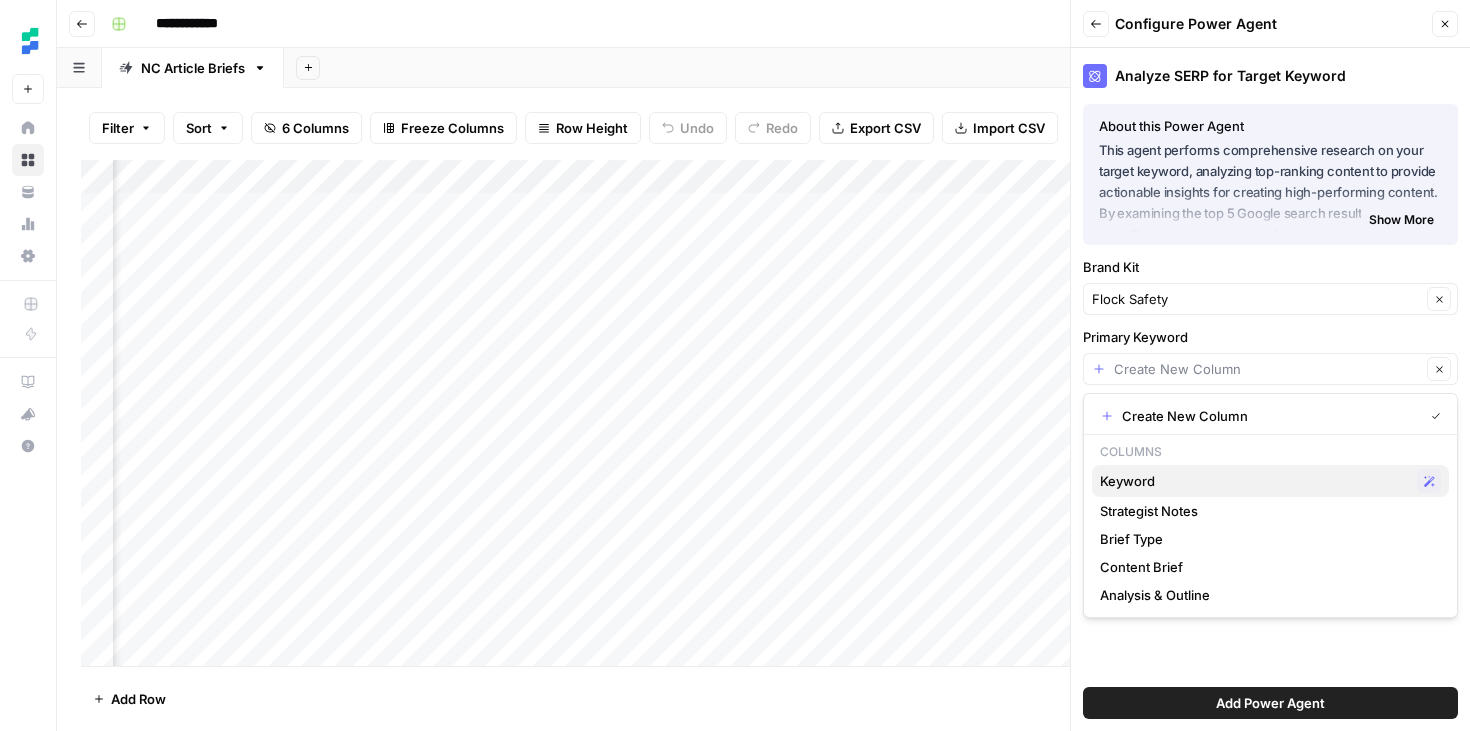 click on "Keyword" at bounding box center [1254, 481] 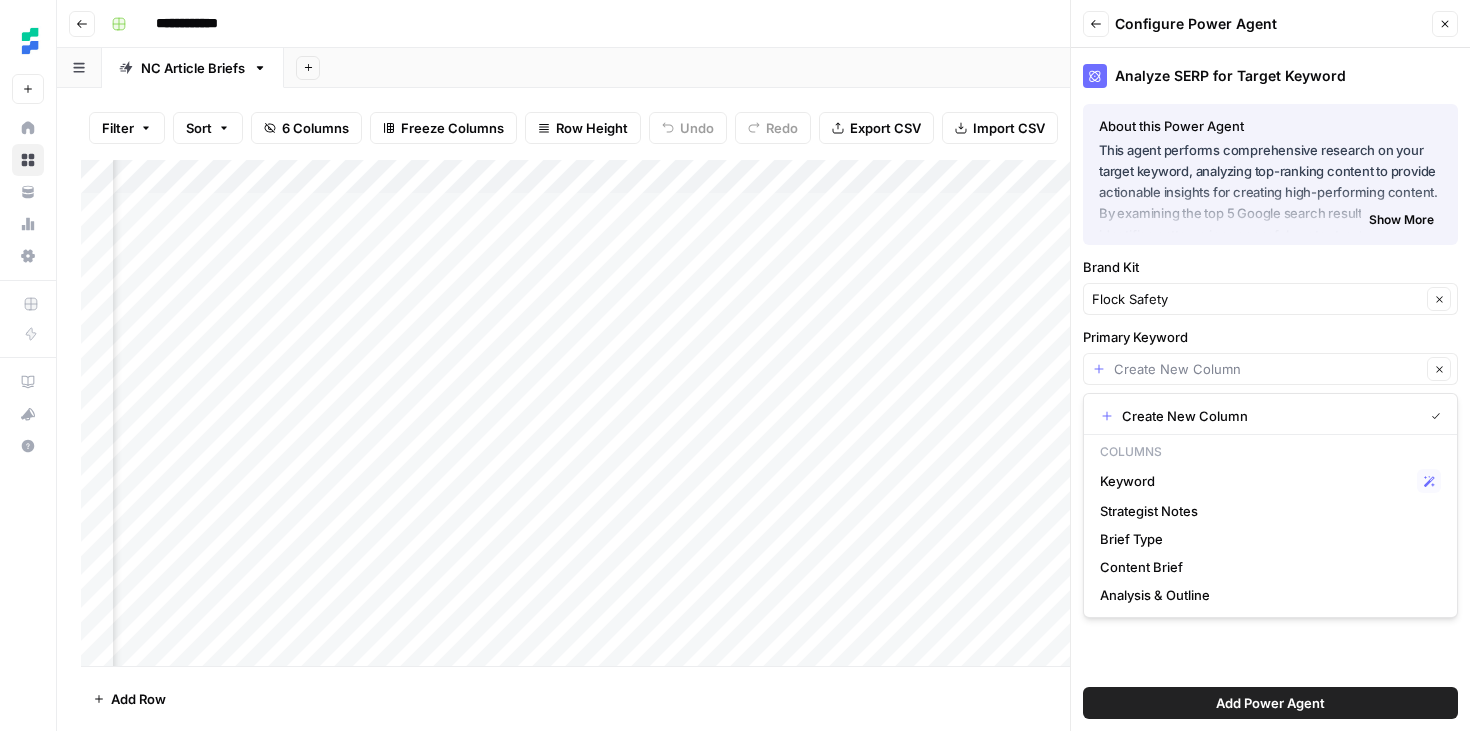 type on "Keyword" 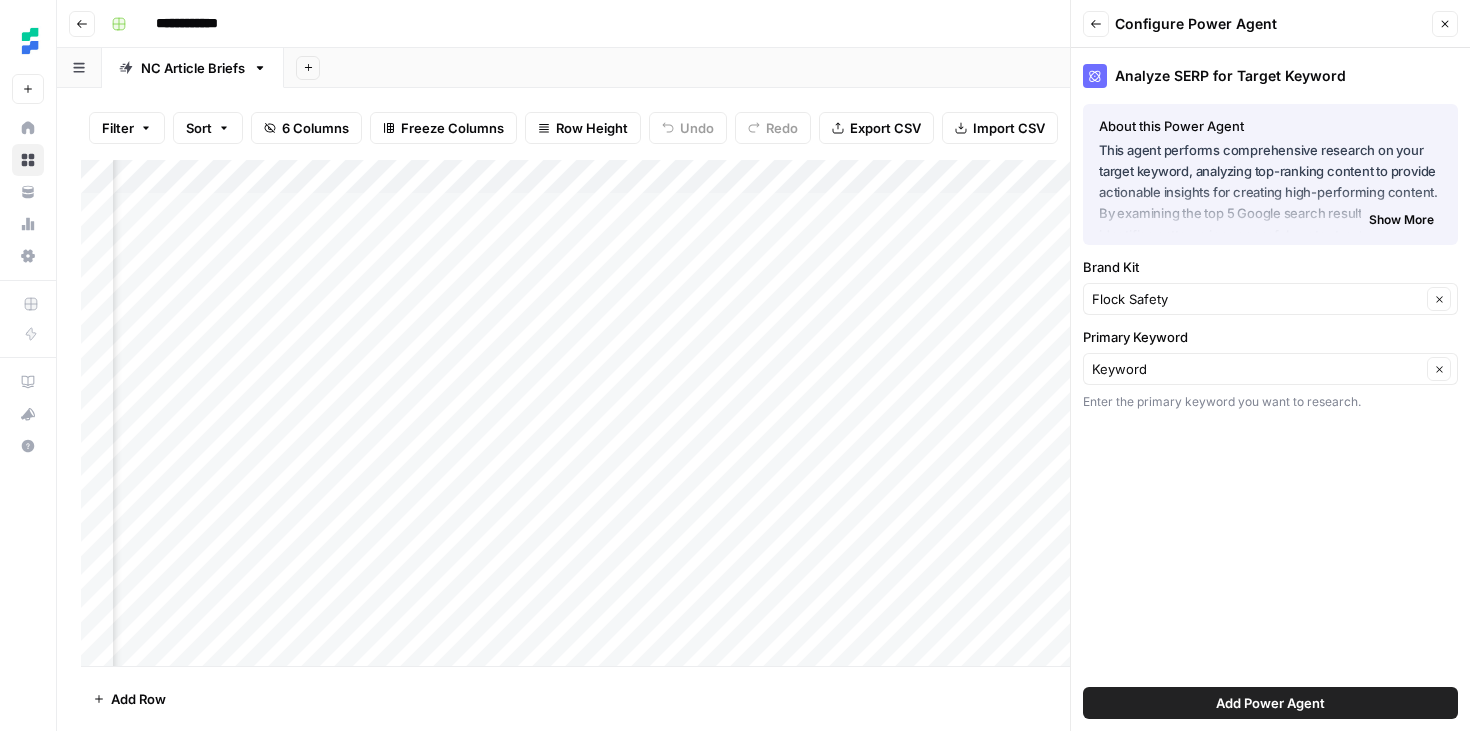 click on "Add Power Agent" at bounding box center [1270, 703] 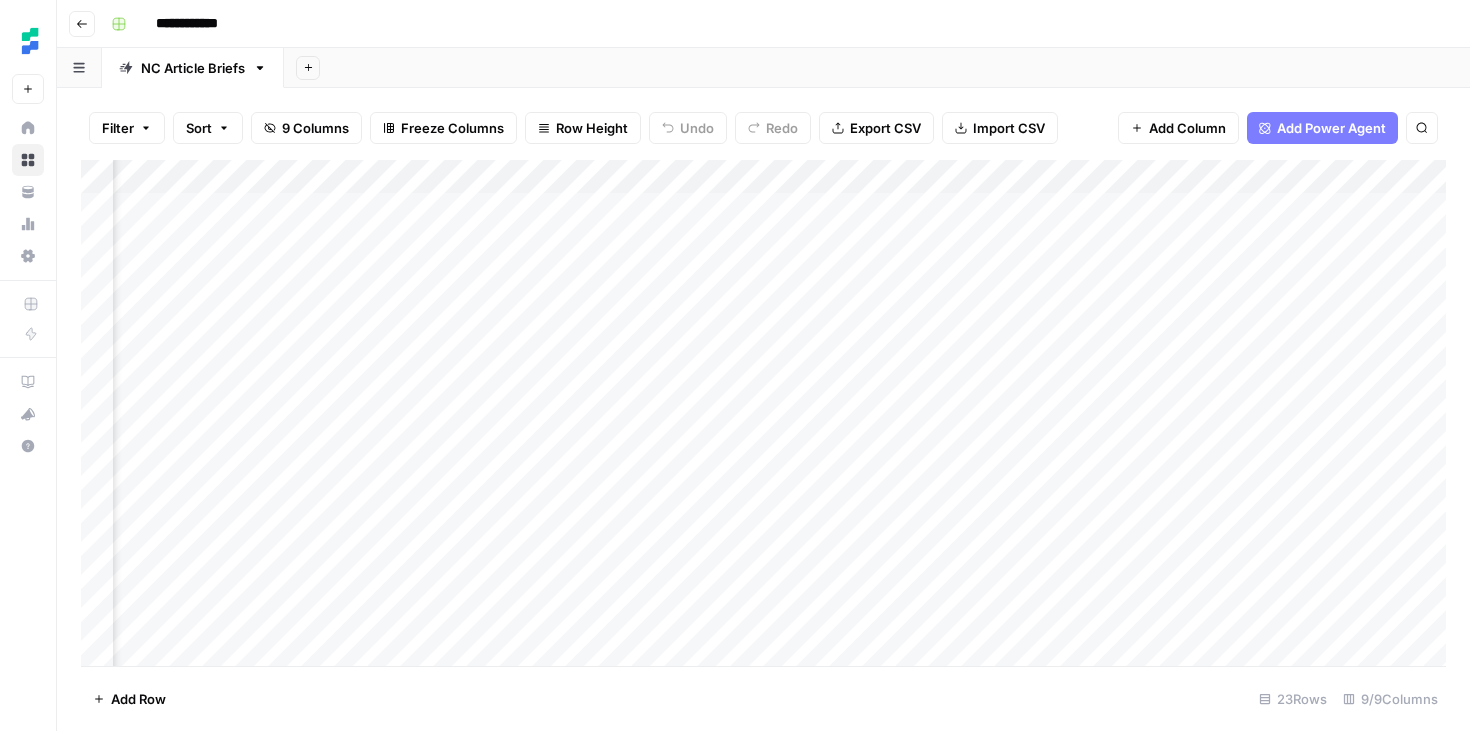 scroll, scrollTop: 0, scrollLeft: 465, axis: horizontal 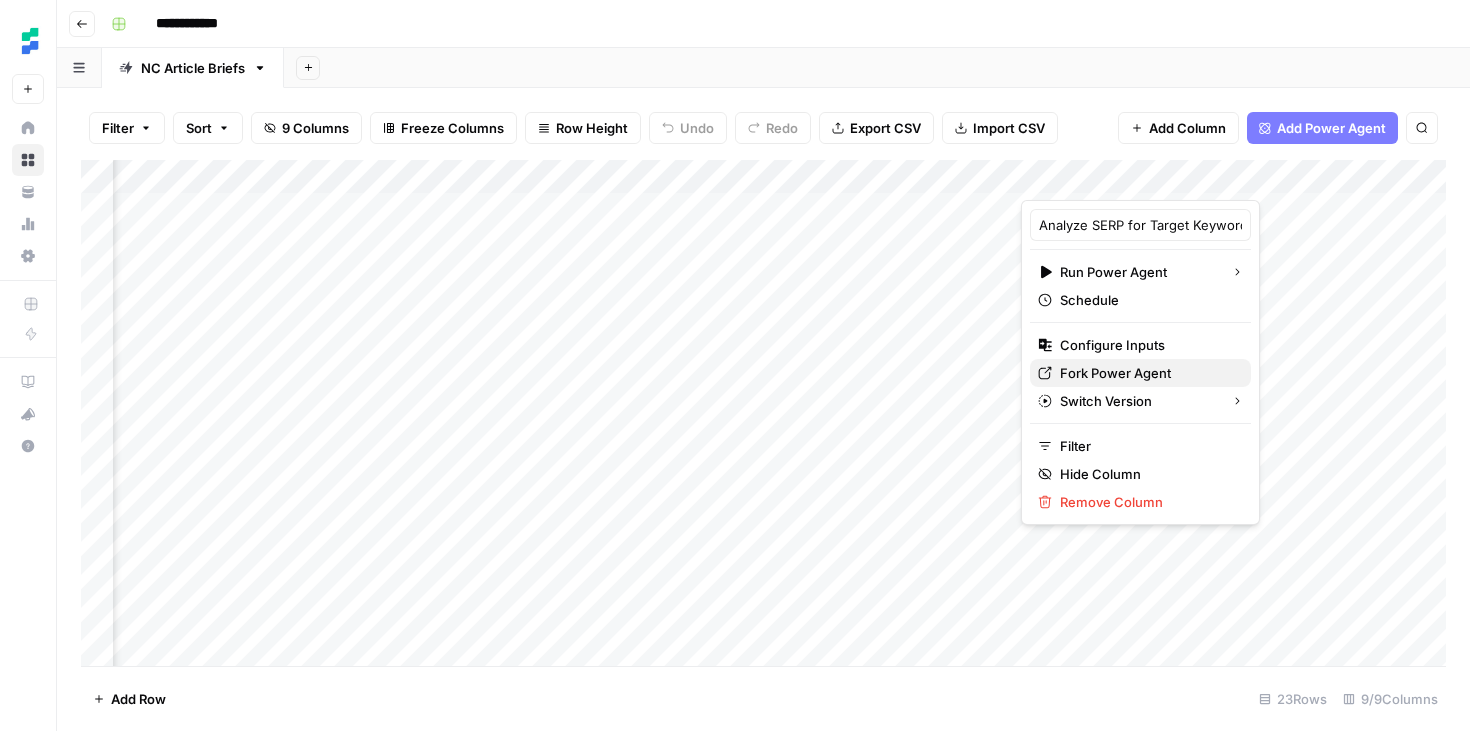 click on "Fork Power Agent" at bounding box center [1147, 373] 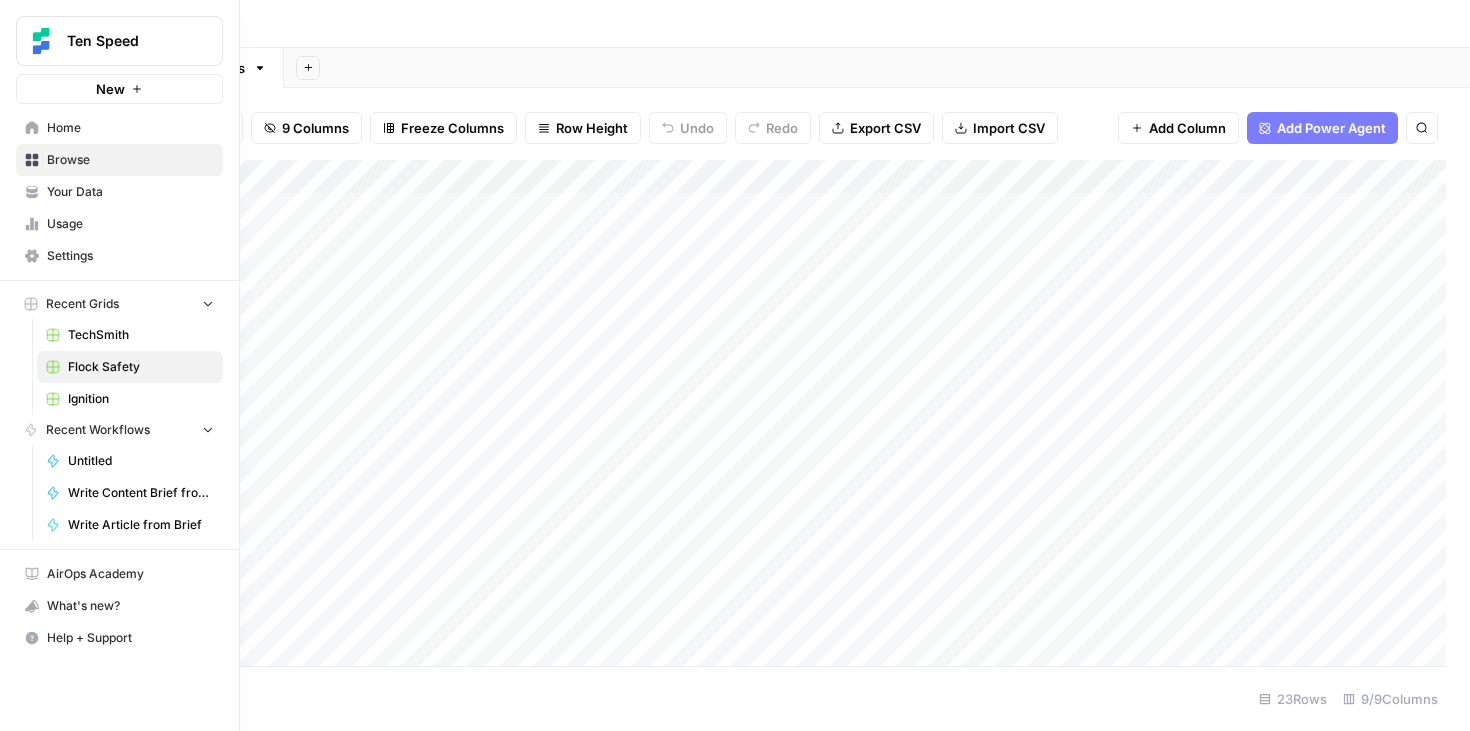 click on "Settings" at bounding box center (130, 256) 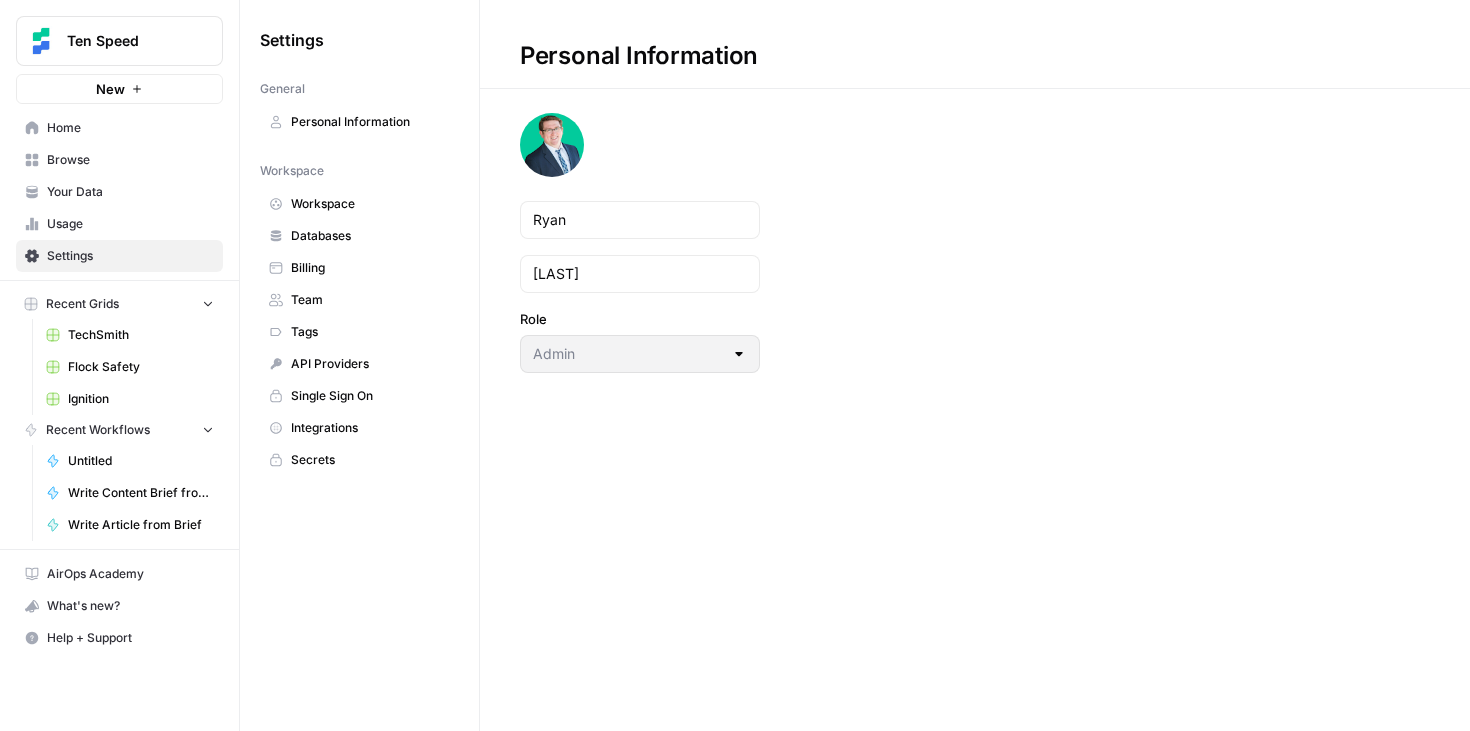 click on "Usage" at bounding box center (119, 224) 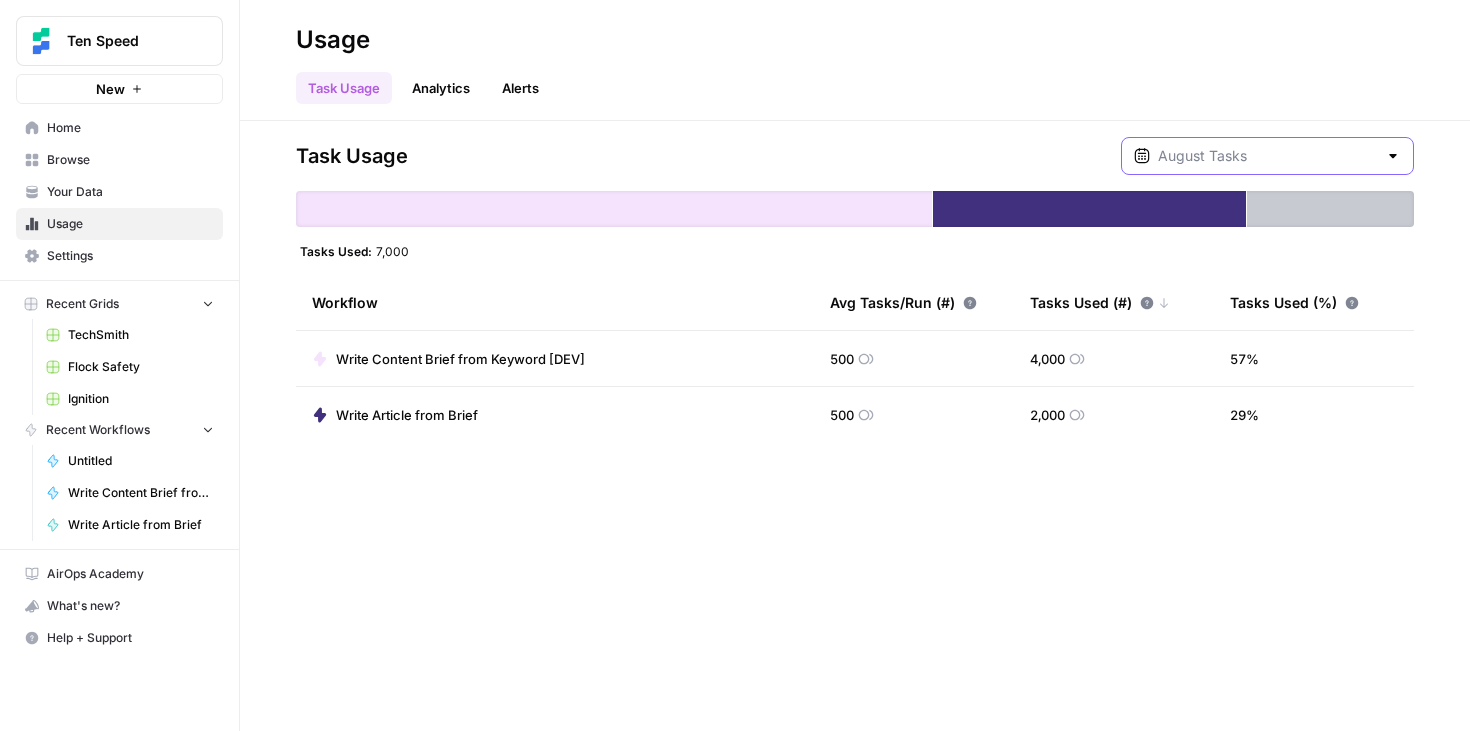 click at bounding box center (1267, 156) 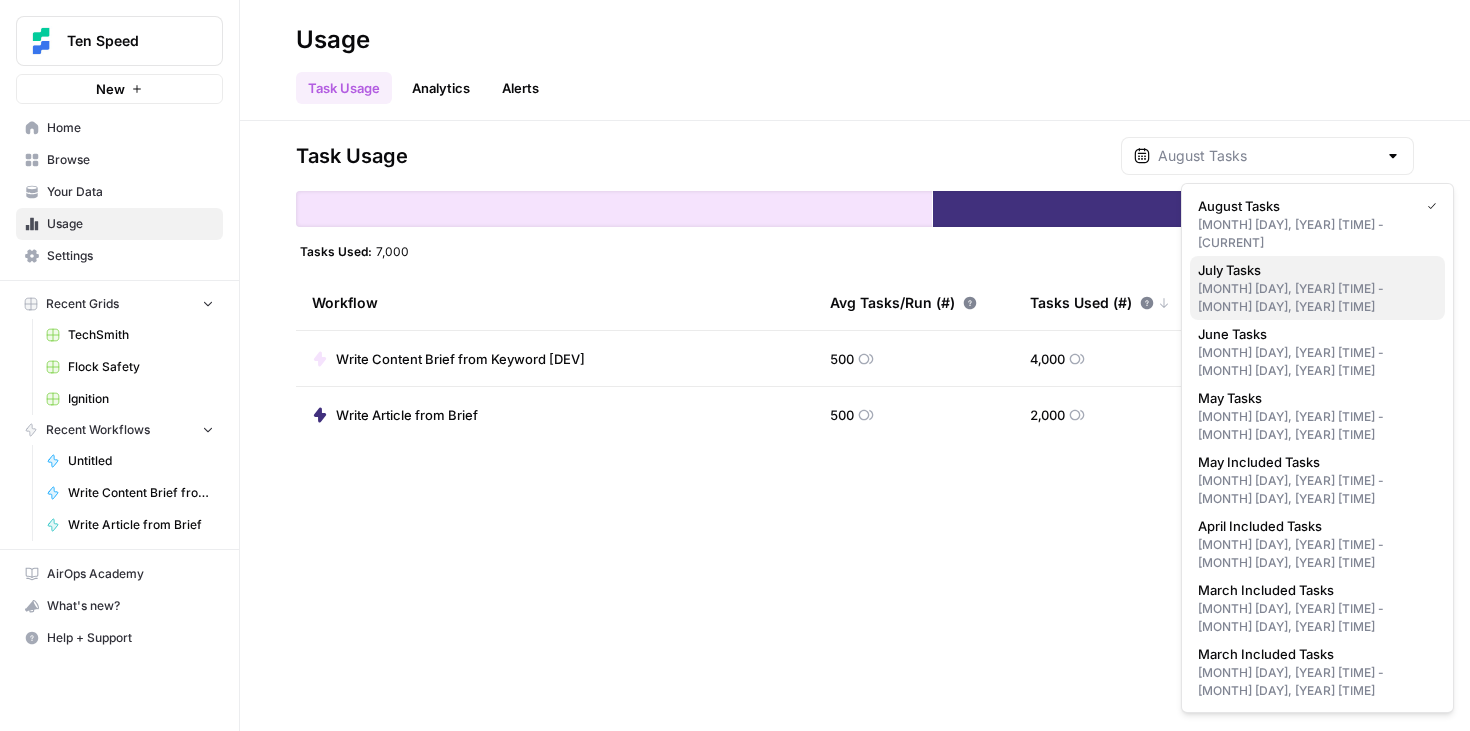 click on "July Tasks" at bounding box center [1313, 270] 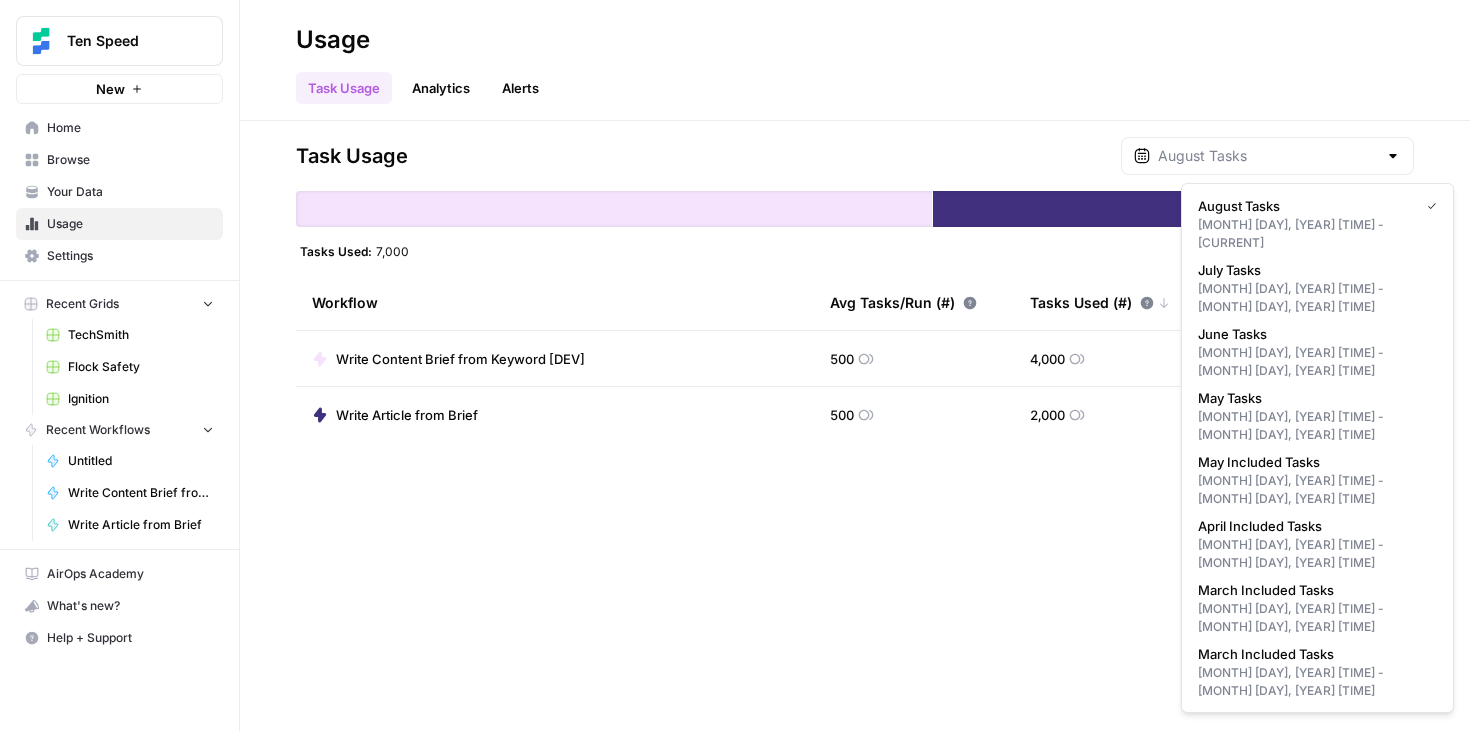 type on "July Tasks" 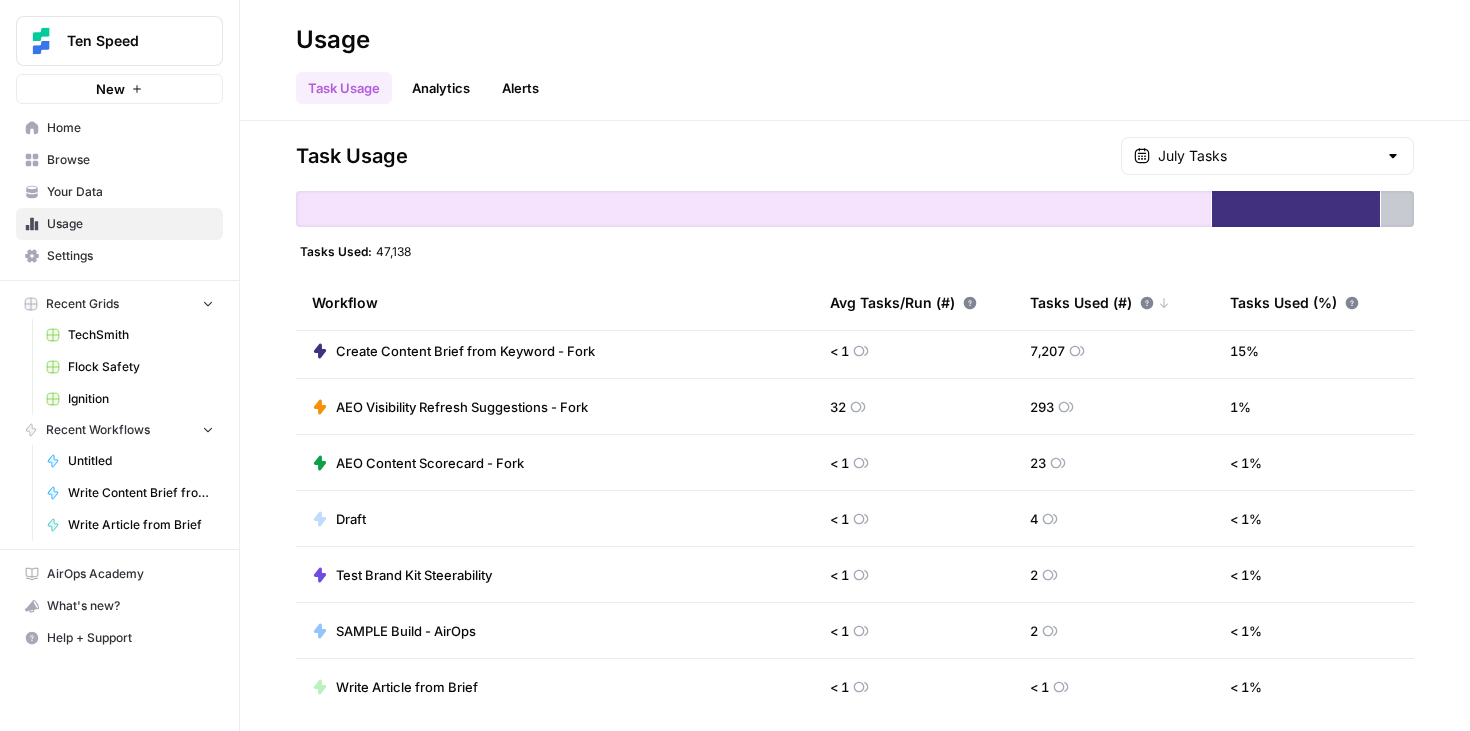 scroll, scrollTop: 0, scrollLeft: 0, axis: both 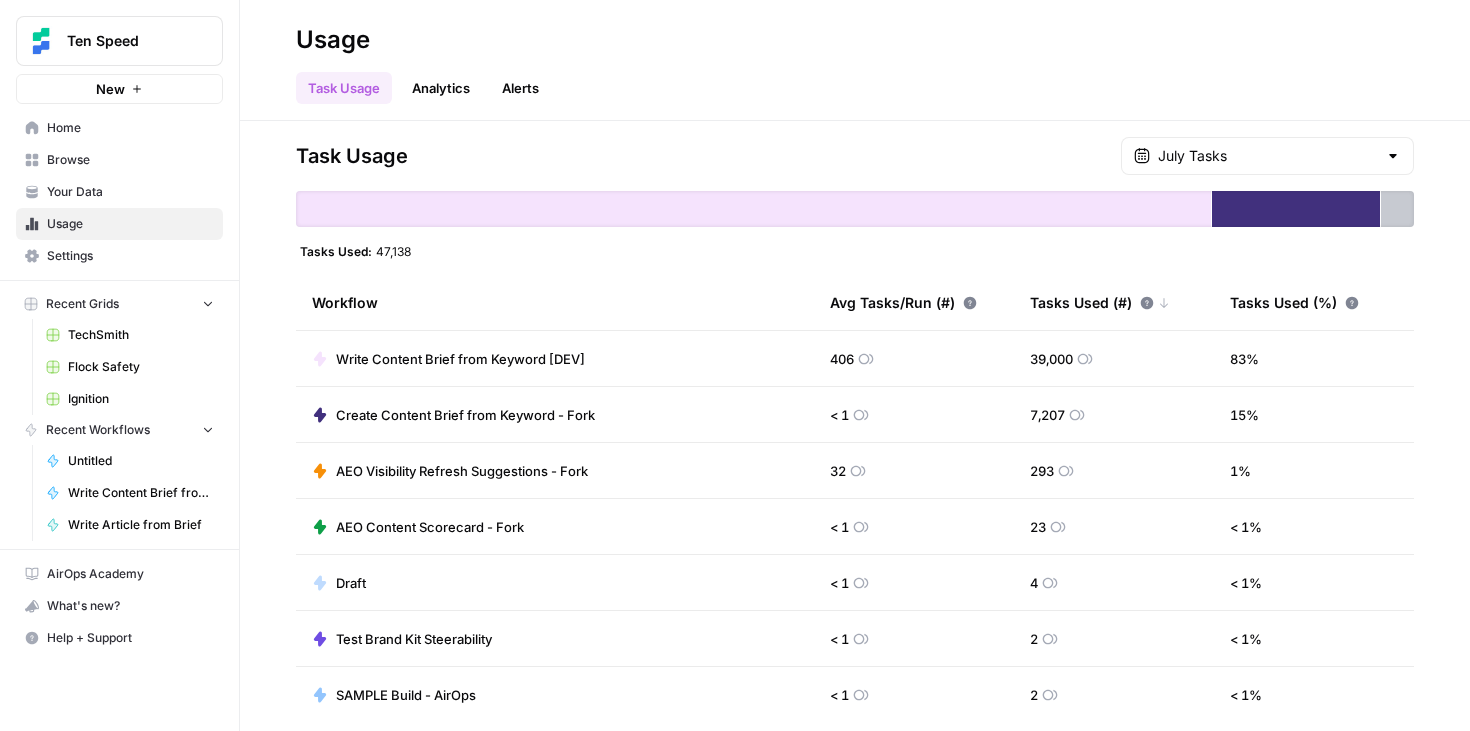 drag, startPoint x: 418, startPoint y: 256, endPoint x: 376, endPoint y: 257, distance: 42.0119 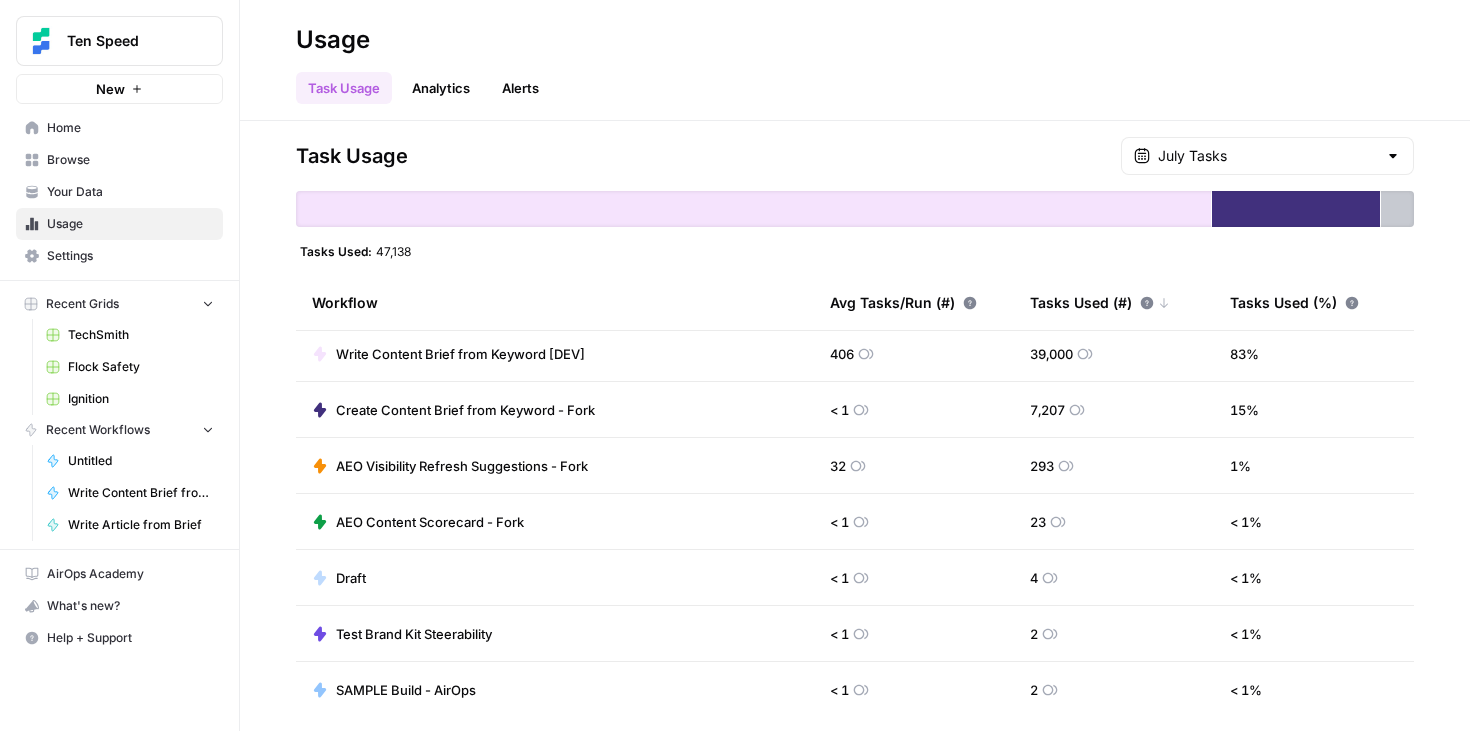 scroll, scrollTop: 0, scrollLeft: 0, axis: both 